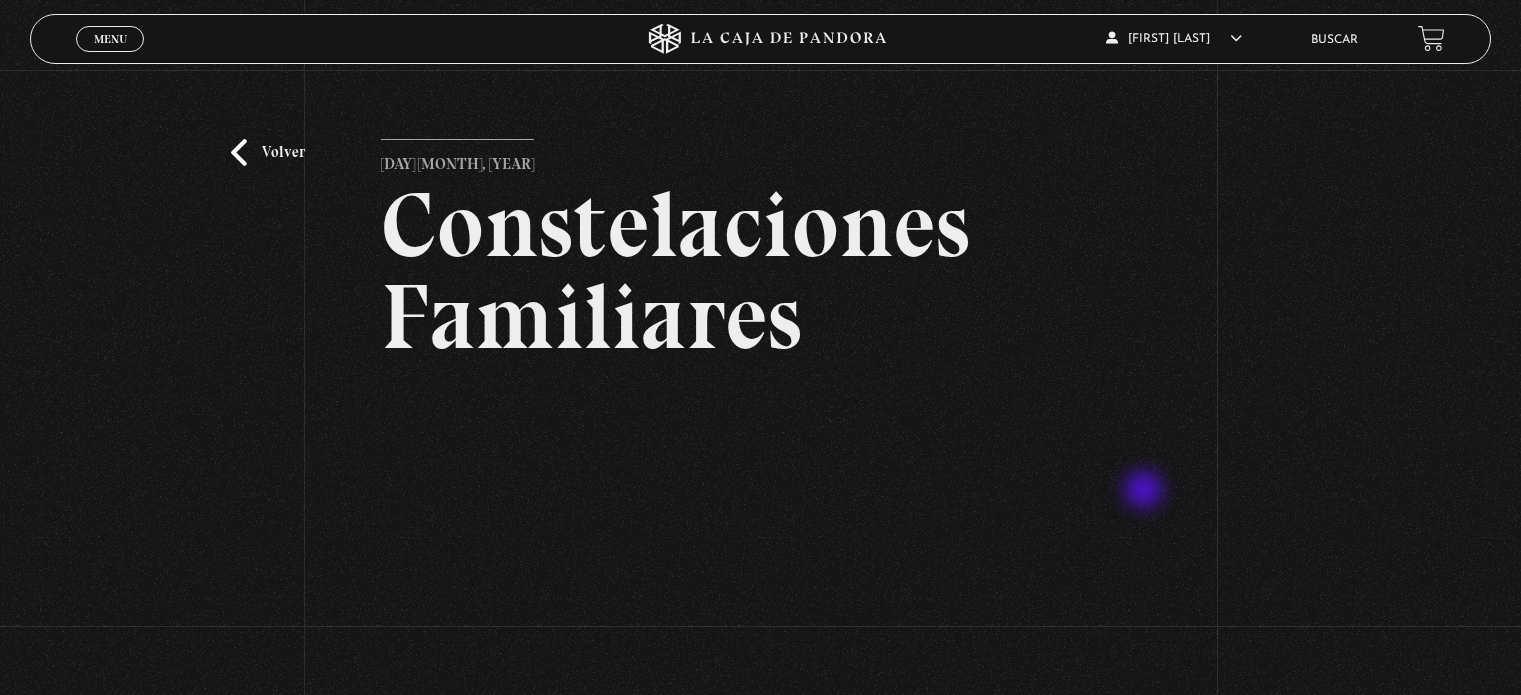 scroll, scrollTop: 180, scrollLeft: 0, axis: vertical 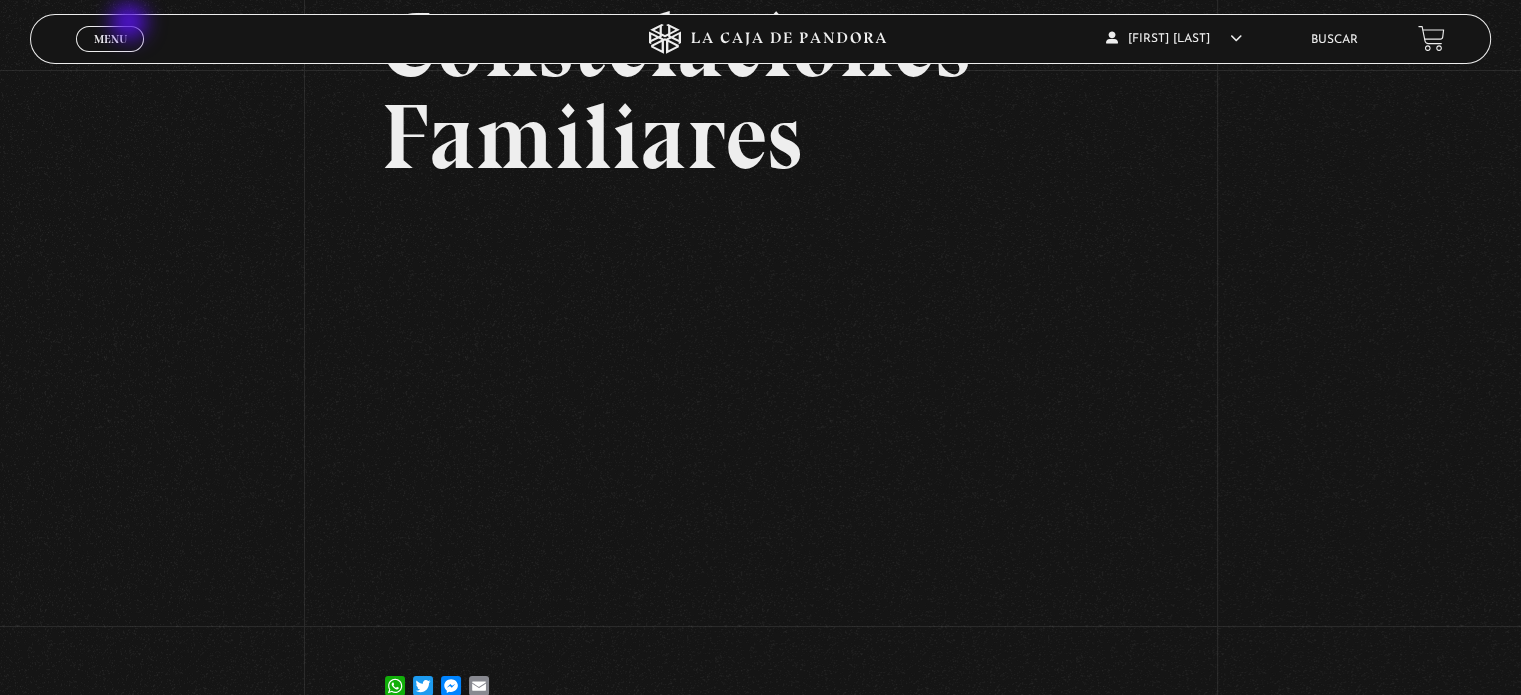 click on "Menu Cerrar" at bounding box center [304, 39] 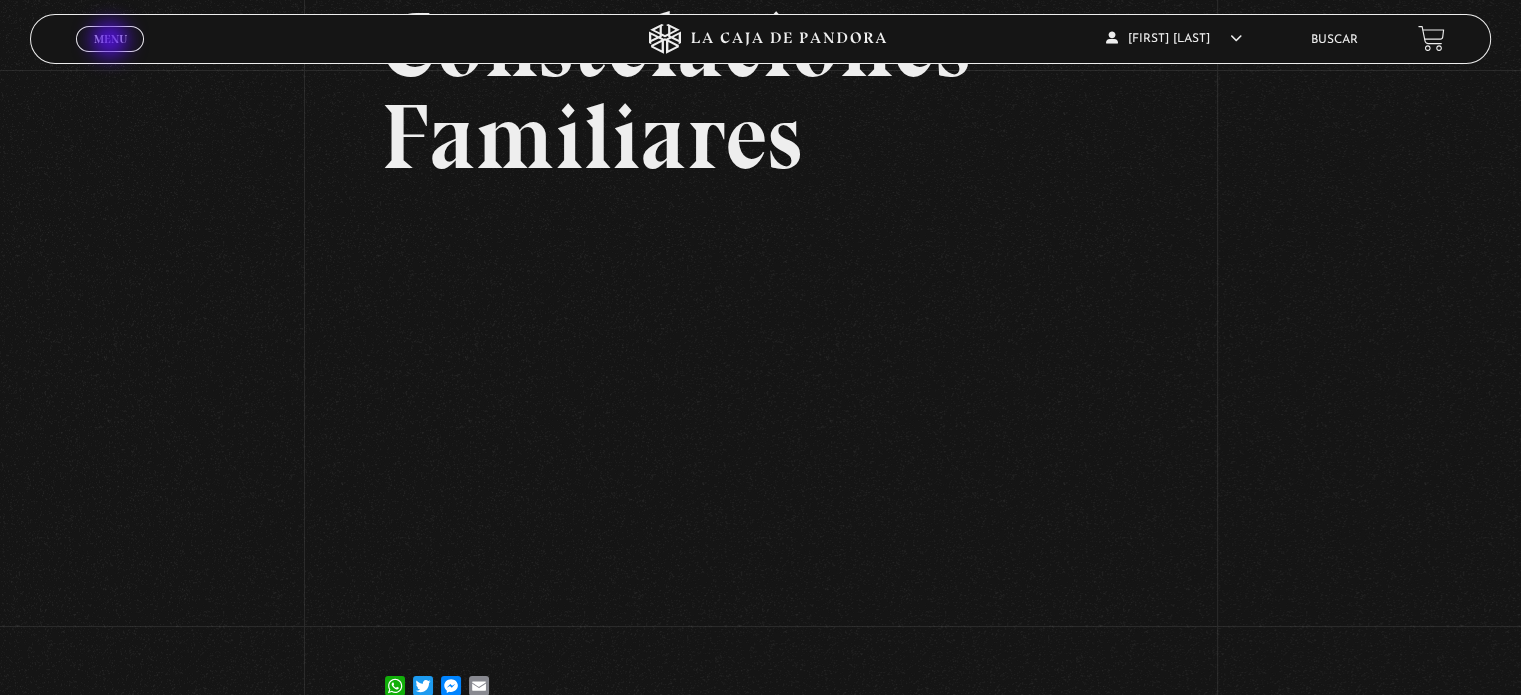 click on "Menu" at bounding box center [110, 39] 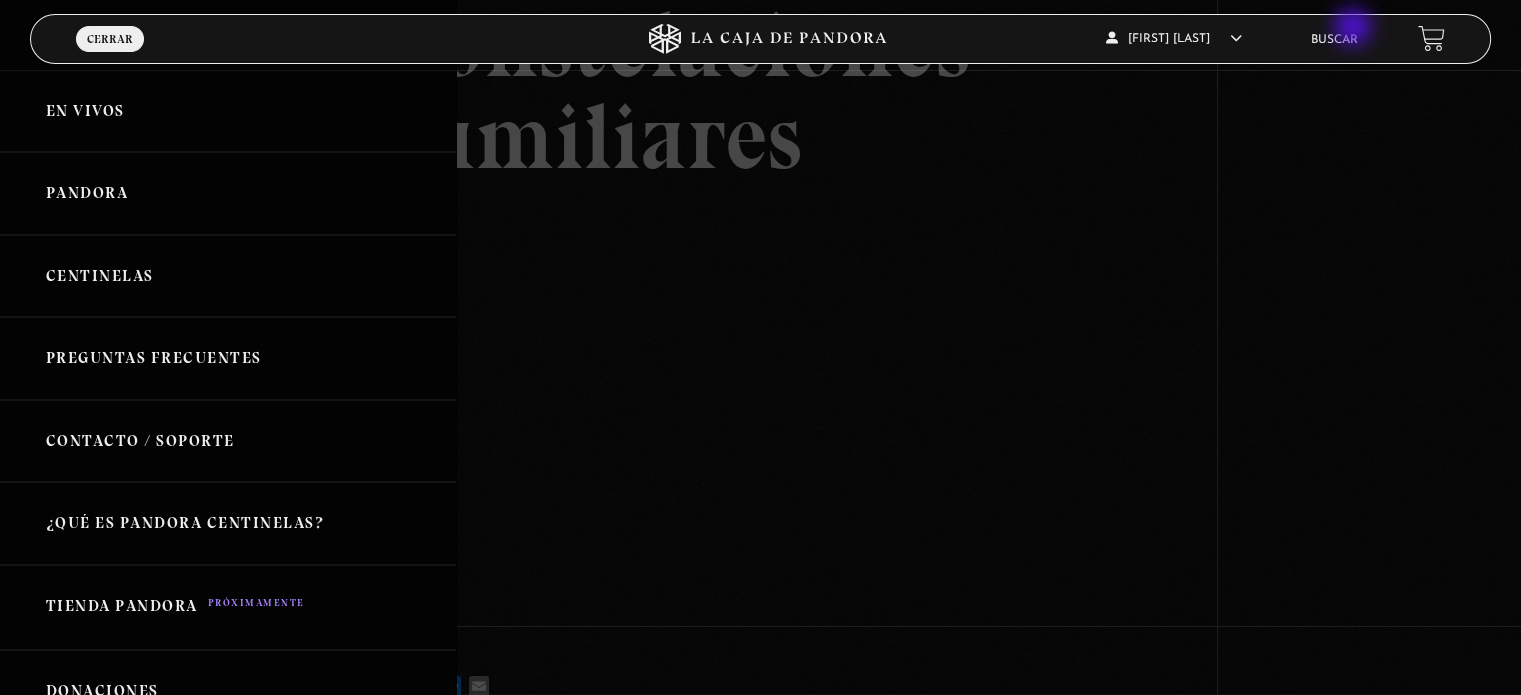 click on "Buscar" at bounding box center [1334, 39] 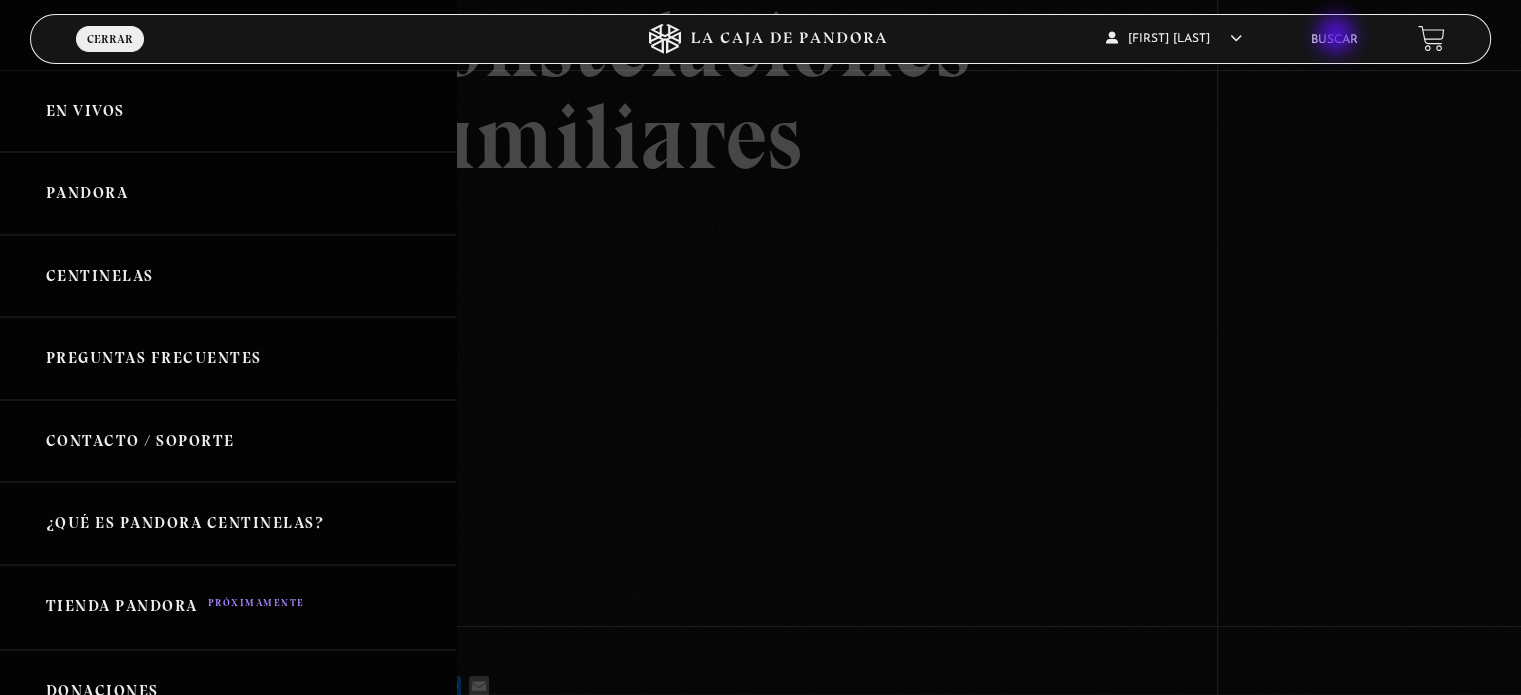 click on "Buscar" at bounding box center (1334, 40) 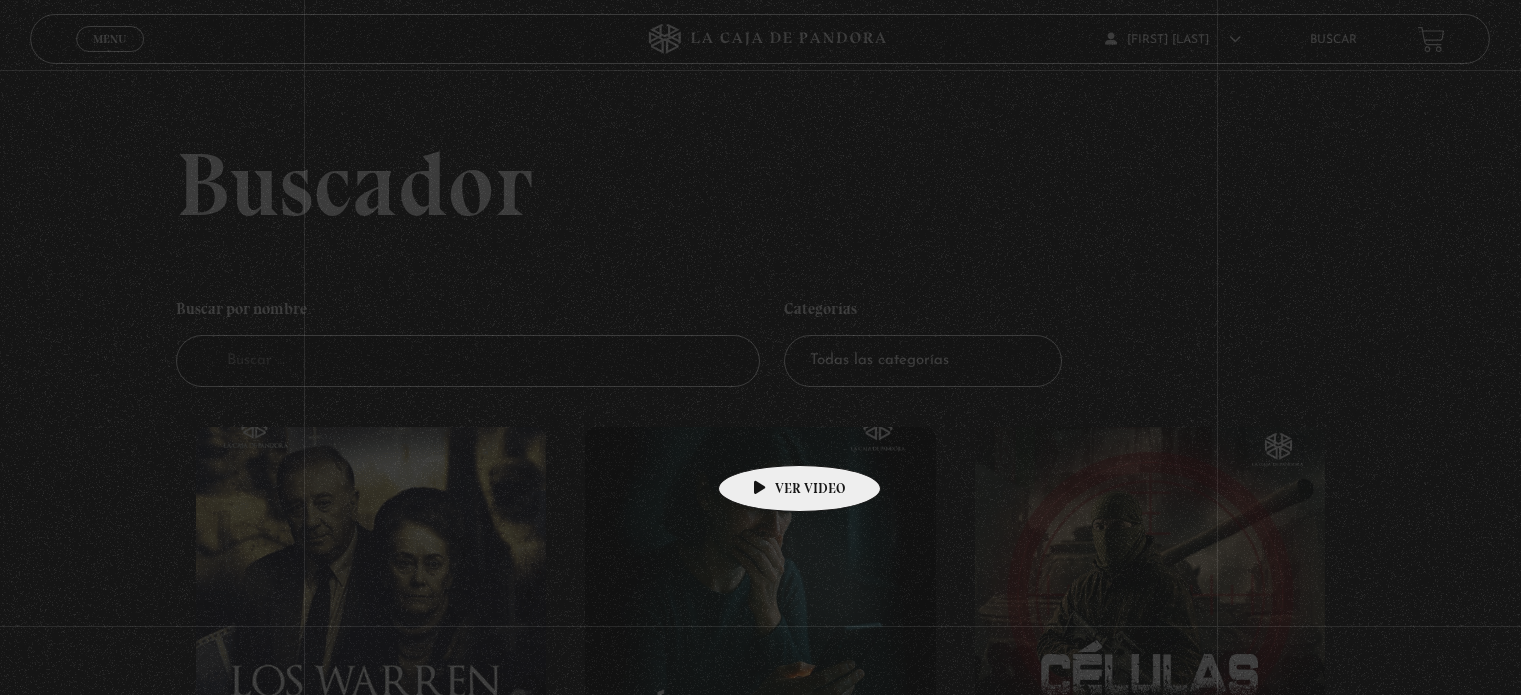 scroll, scrollTop: 0, scrollLeft: 0, axis: both 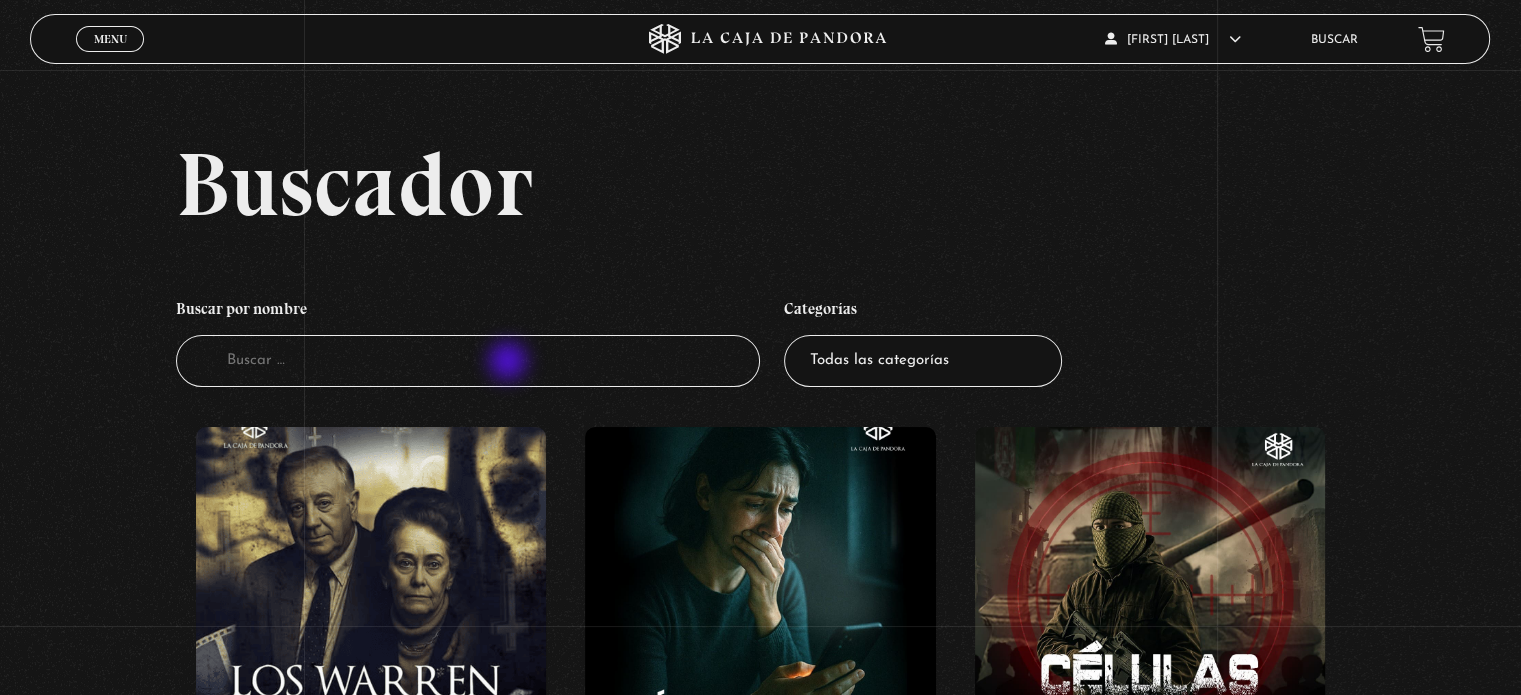 click on "Buscador" at bounding box center (468, 361) 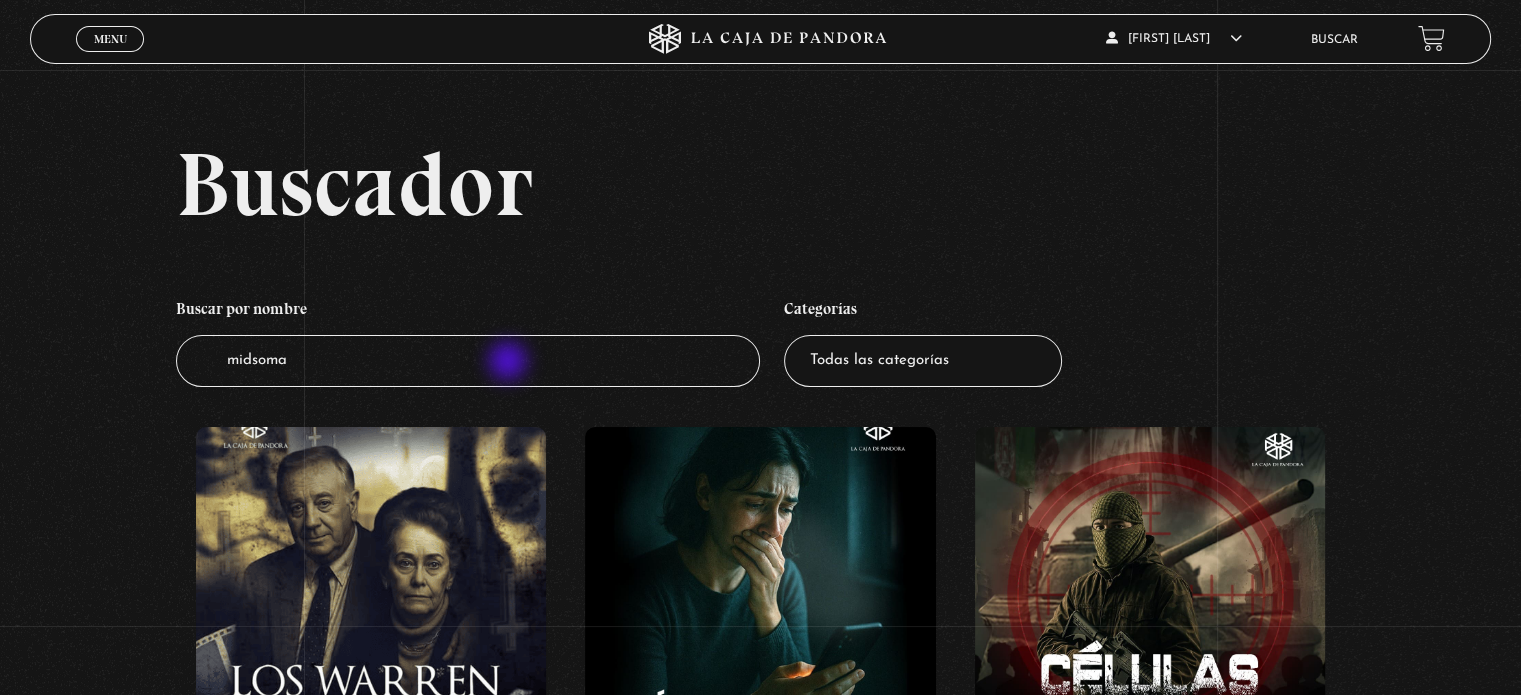 type on "midsomar" 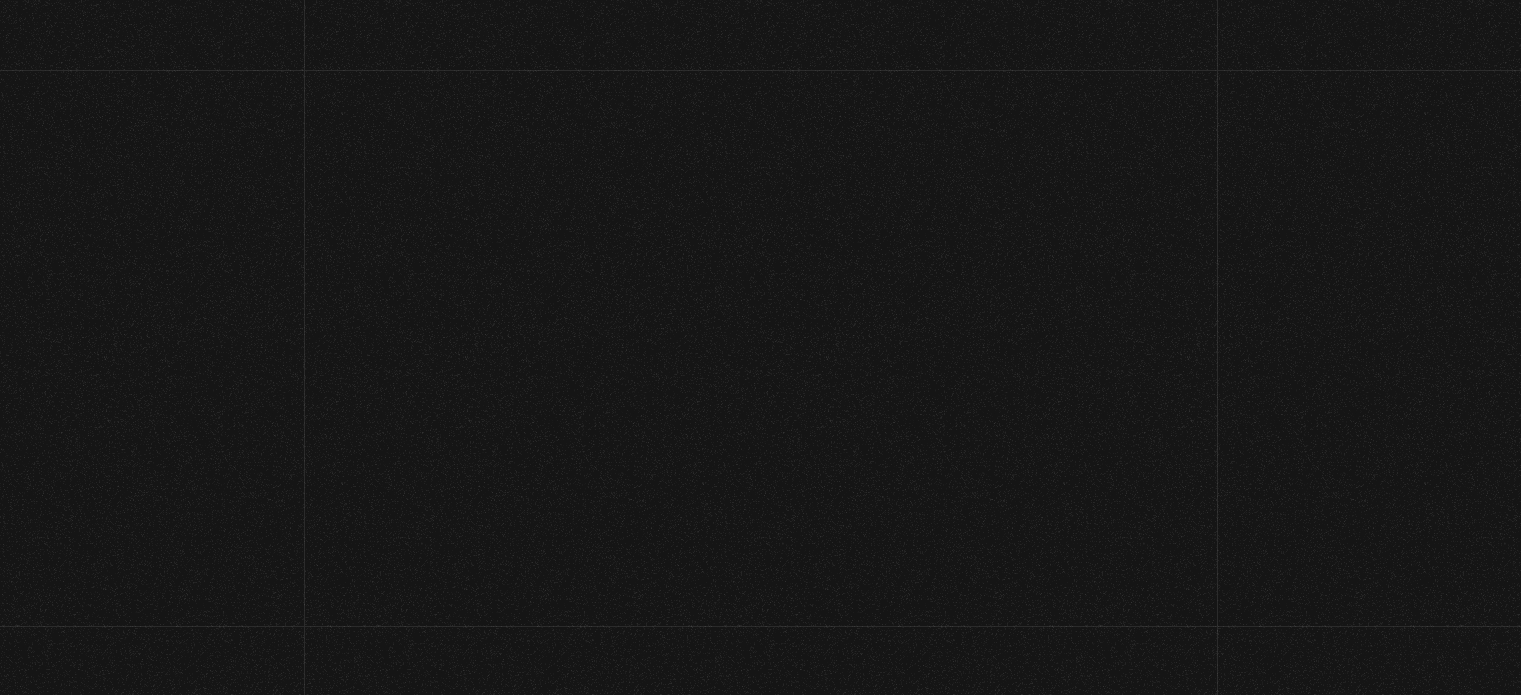 scroll, scrollTop: 0, scrollLeft: 0, axis: both 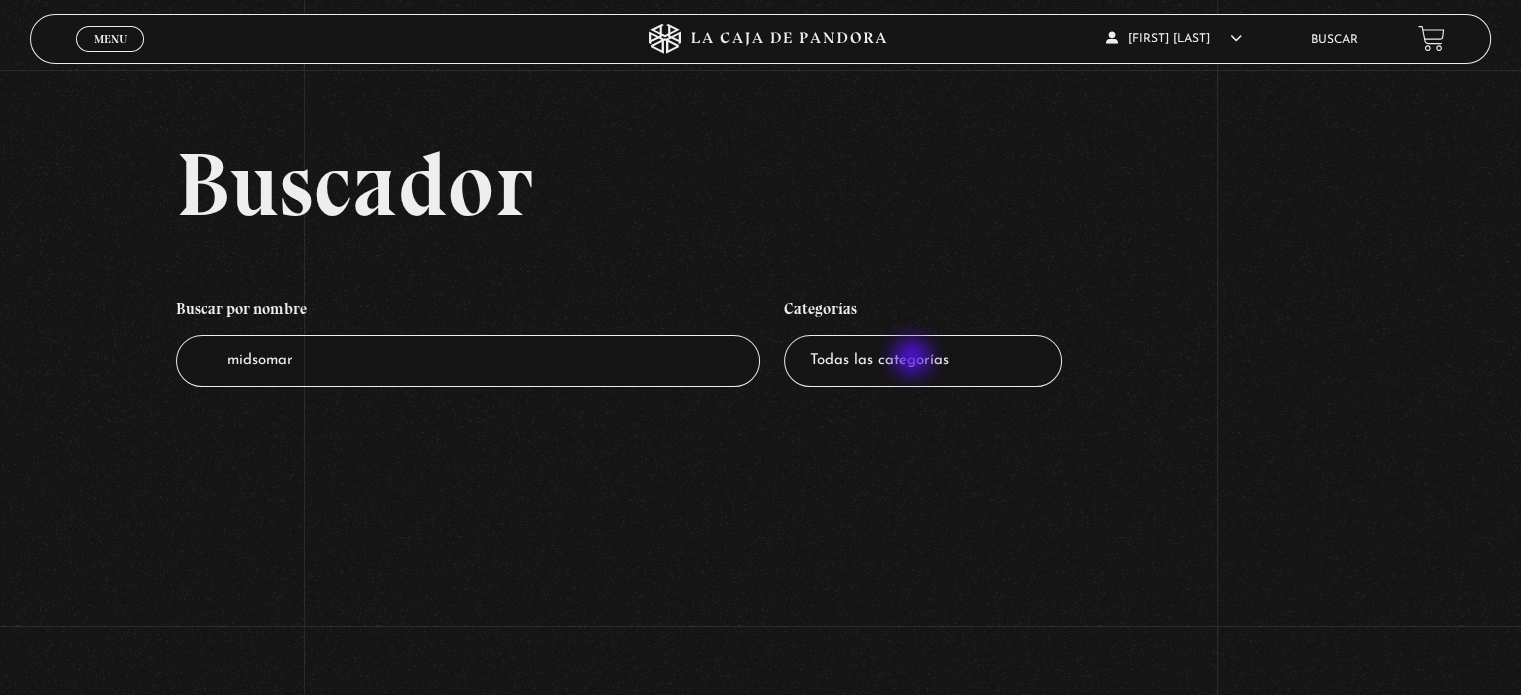 click on "Todas las categorías
11:11 Humanitario  (1)
Amo los Lunes  (2)
Análisis de series y películas  (23)
Asesinos Seriales  (2)
Centinelas  (113)
Charlas  (8)
Entrevistas  (7)
Hacktivismo  (5)
Mercado  (1)
Mundo Espiritual  (20)
Nuevo Orden Mundial NWO  (79)
Pandora Bio  (24)
Pandora Prepper  (23)
Pandora Tour  (3)
Paranormal  (11)
Pastelería  (1)
Peligros en la web  (4)
Regulares  (1)
Teorías de Conspiración  (7)" at bounding box center [923, 361] 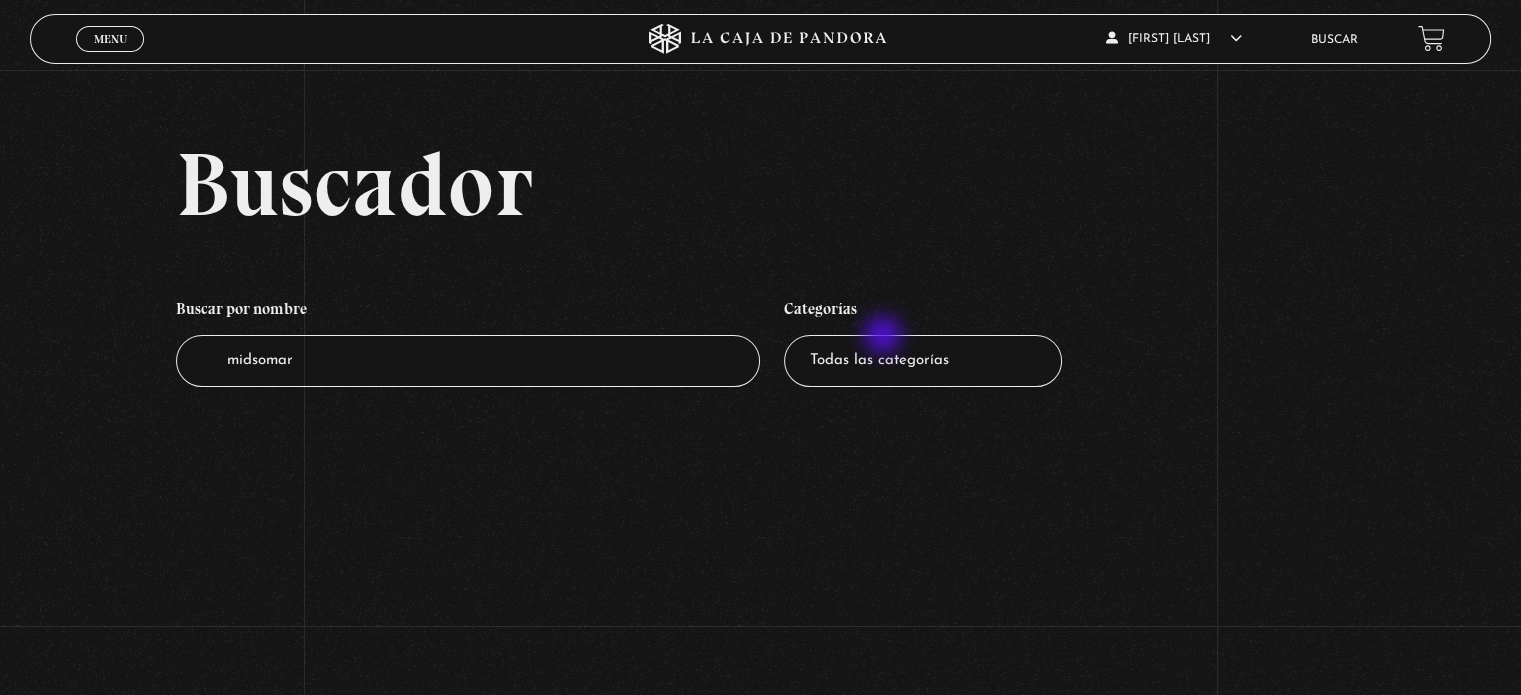 select on "charlas" 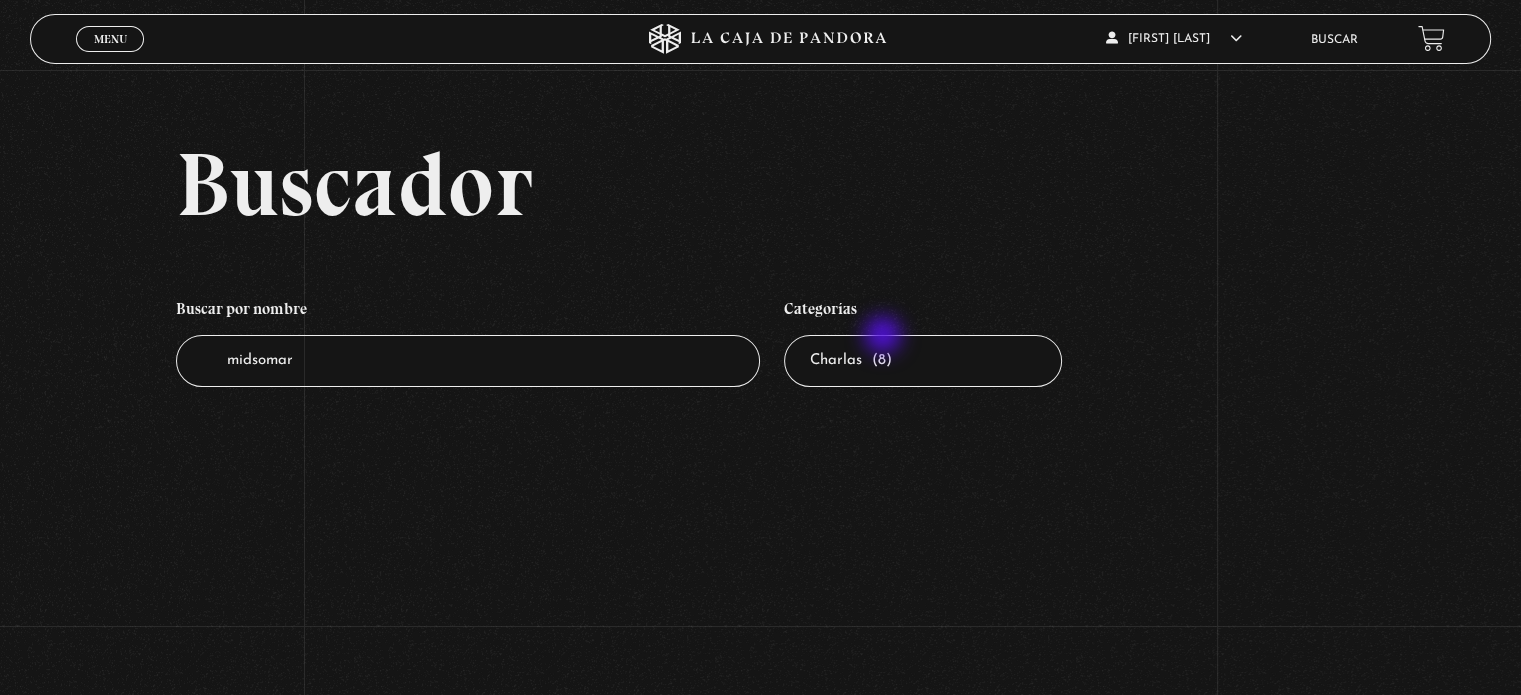 click on "Todas las categorías
11:11 Humanitario  (1)
Amo los Lunes  (2)
Análisis de series y películas  (23)
Asesinos Seriales  (2)
Centinelas  (113)
Charlas  (8)
Entrevistas  (7)
Hacktivismo  (5)
Mercado  (1)
Mundo Espiritual  (20)
Nuevo Orden Mundial NWO  (79)
Pandora Bio  (24)
Pandora Prepper  (23)
Pandora Tour  (3)
Paranormal  (11)
Pastelería  (1)
Peligros en la web  (4)
Regulares  (1)
Teorías de Conspiración  (7)" at bounding box center [923, 361] 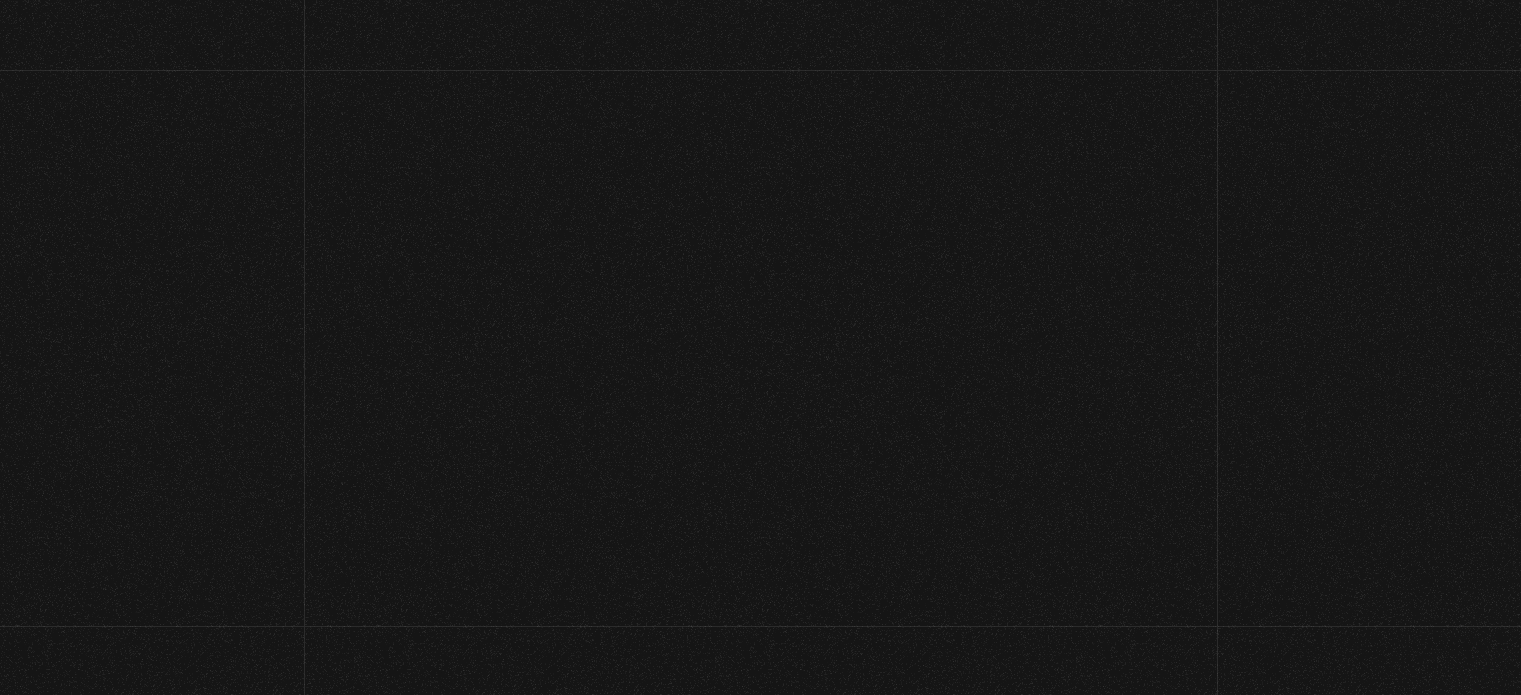 scroll, scrollTop: 0, scrollLeft: 0, axis: both 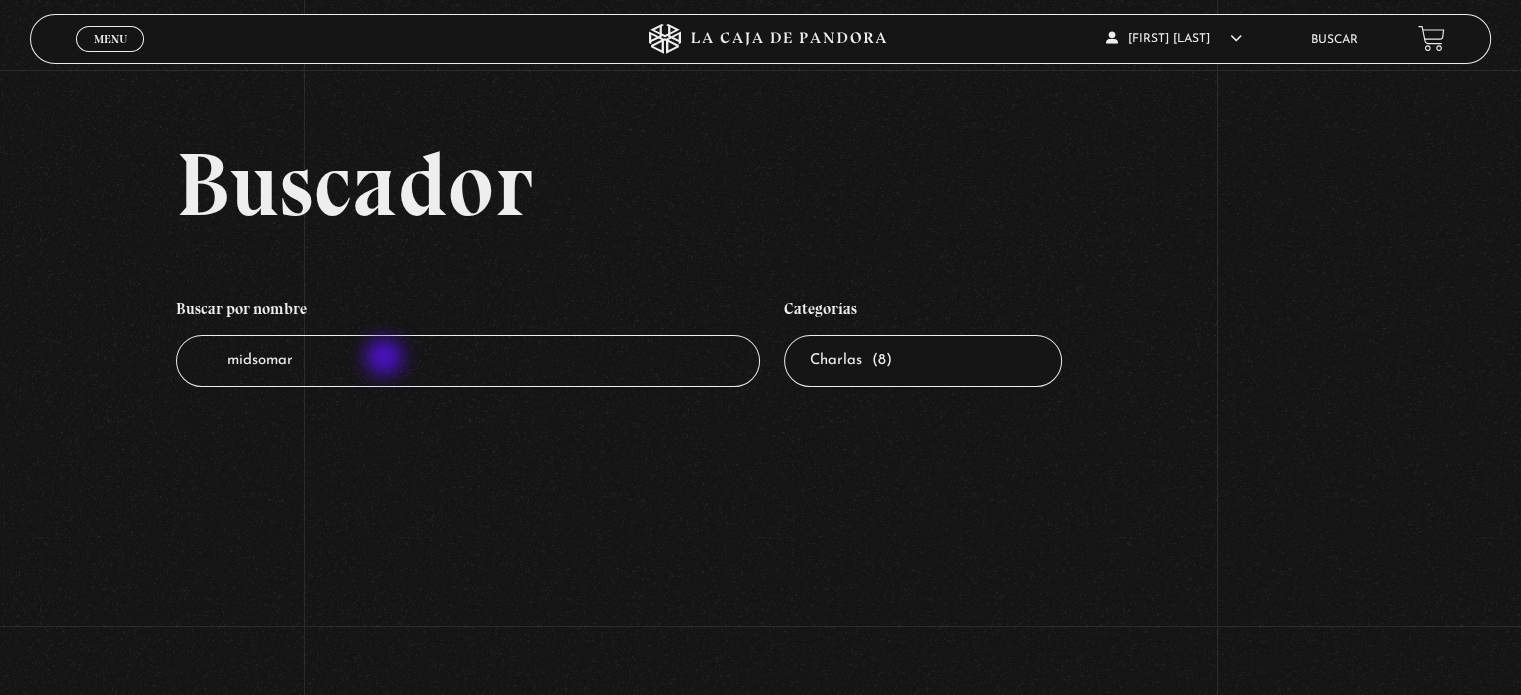 click on "midsomar" at bounding box center (468, 361) 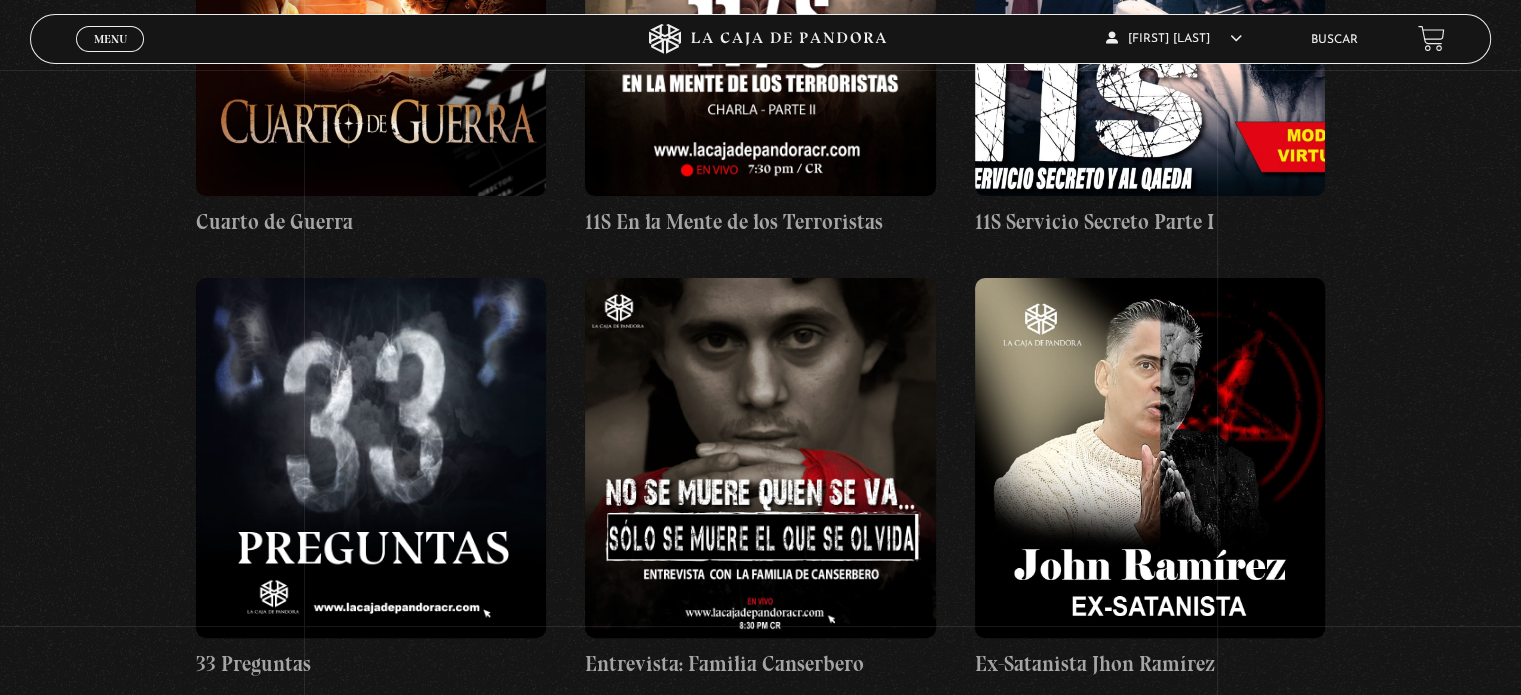 scroll, scrollTop: 592, scrollLeft: 0, axis: vertical 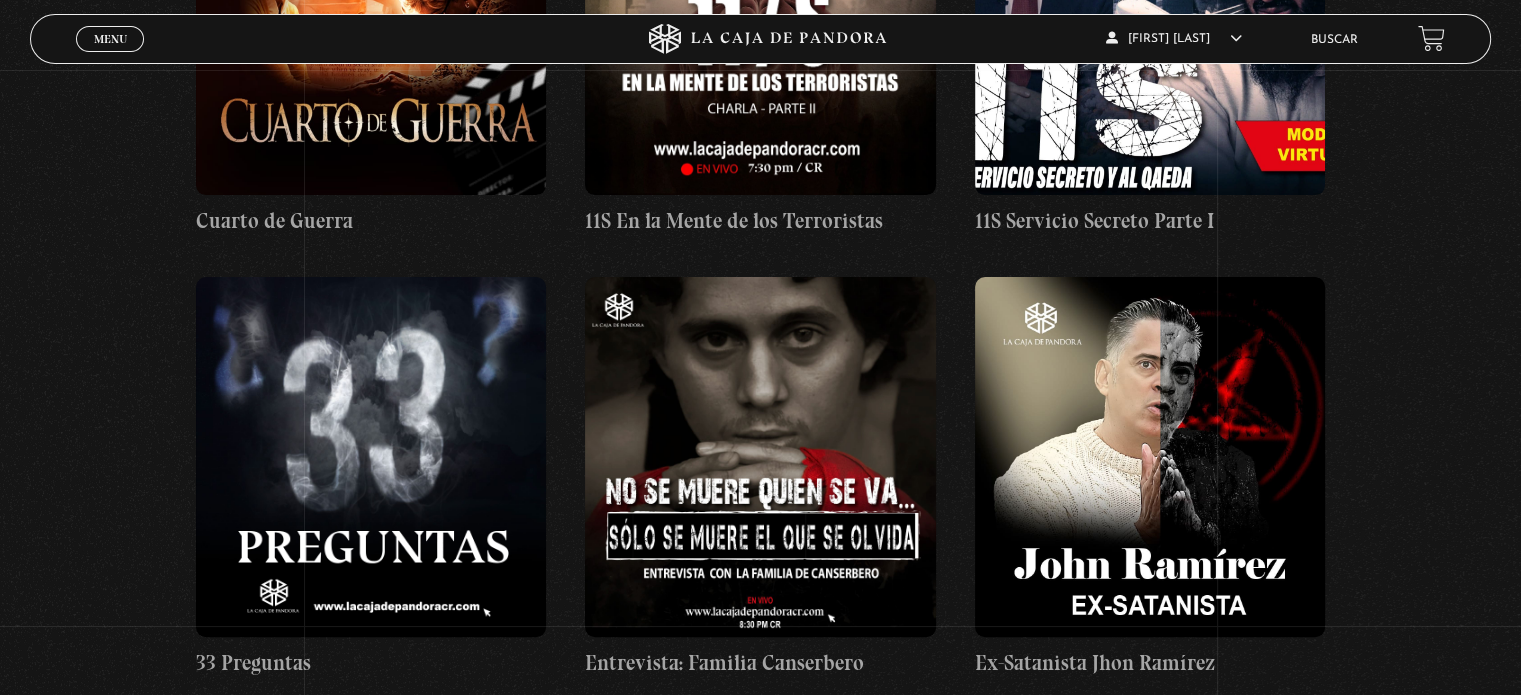 click at bounding box center (1150, 457) 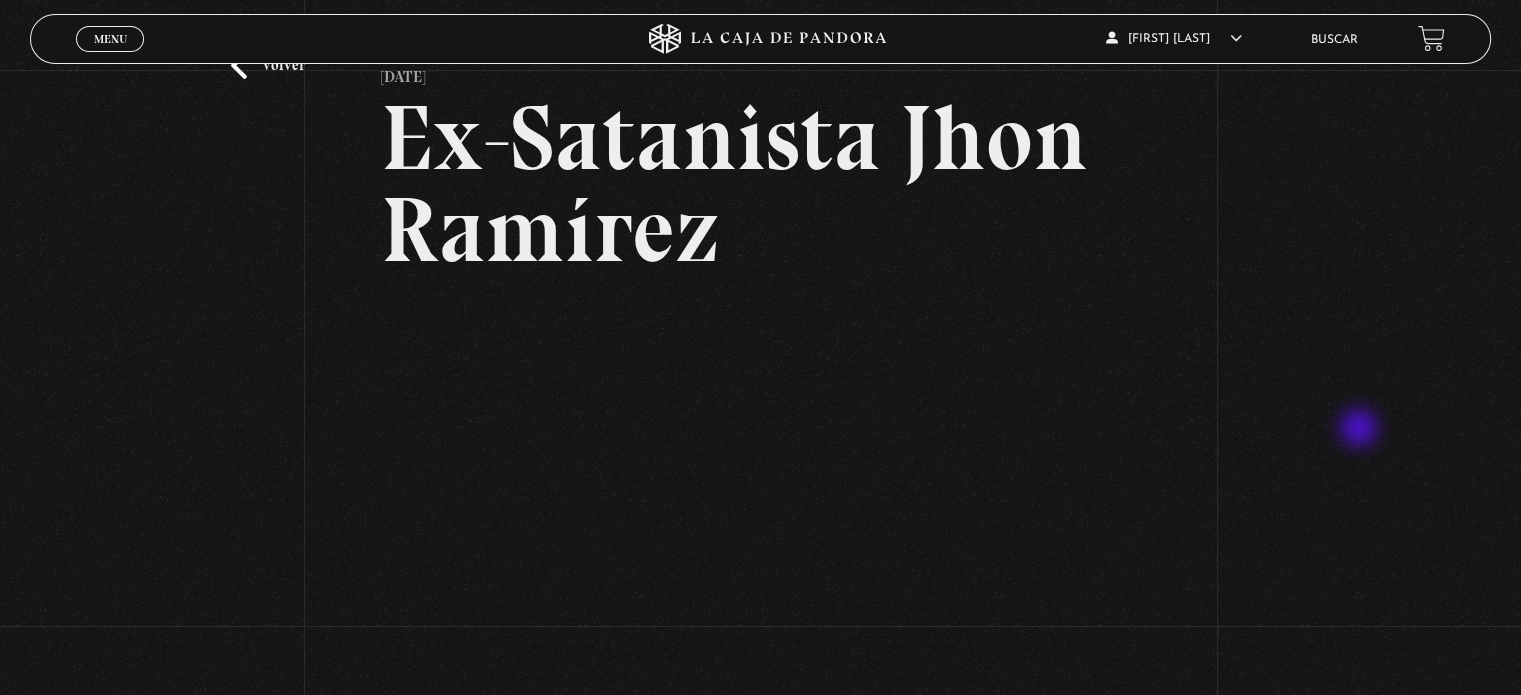 scroll, scrollTop: 76, scrollLeft: 0, axis: vertical 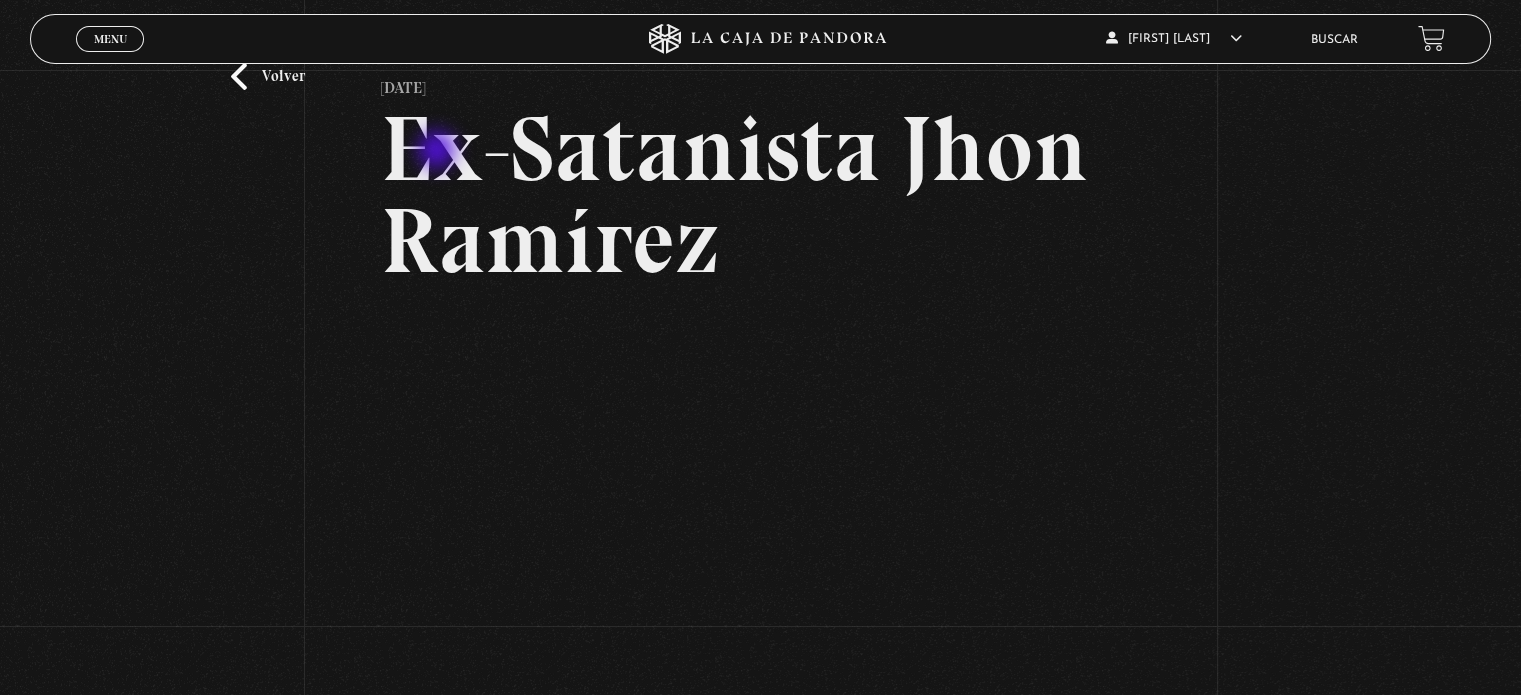drag, startPoint x: 716, startPoint y: 253, endPoint x: 433, endPoint y: 147, distance: 302.20026 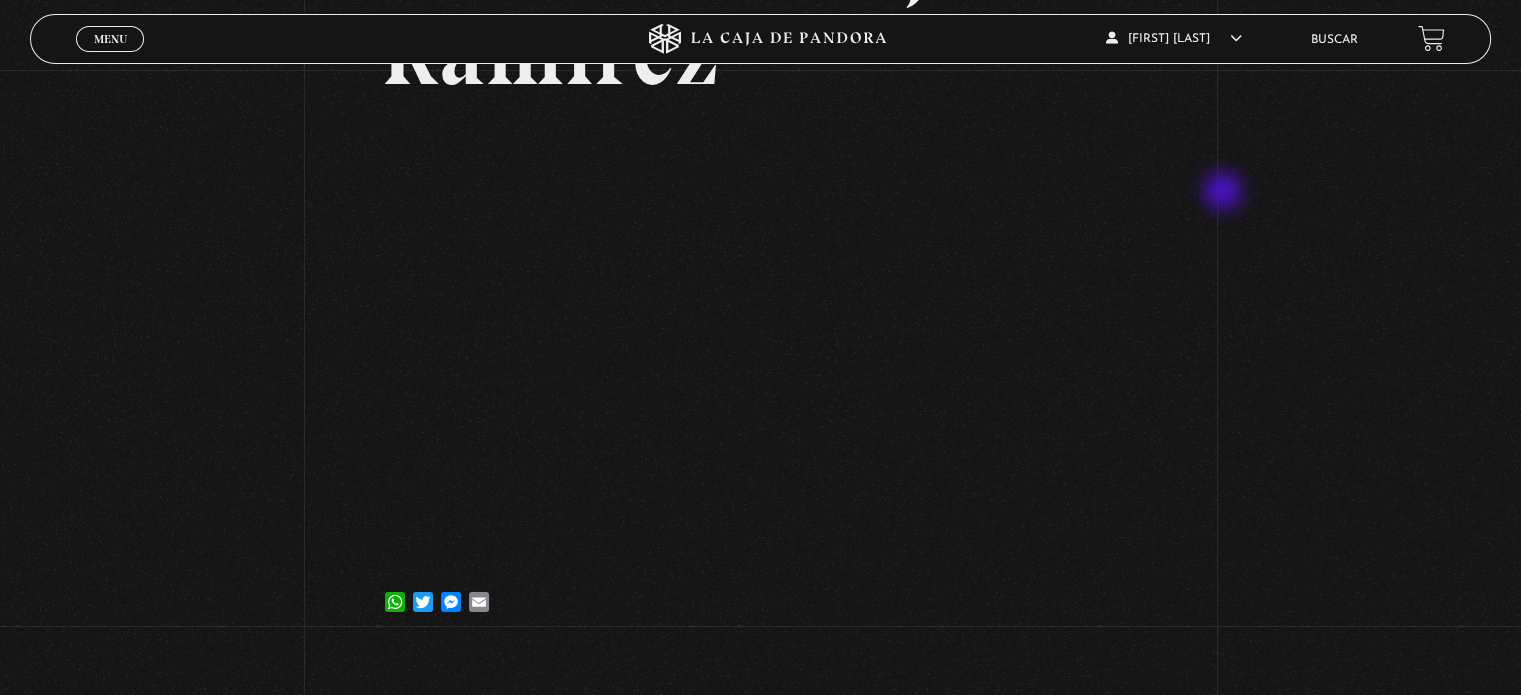 scroll, scrollTop: 265, scrollLeft: 0, axis: vertical 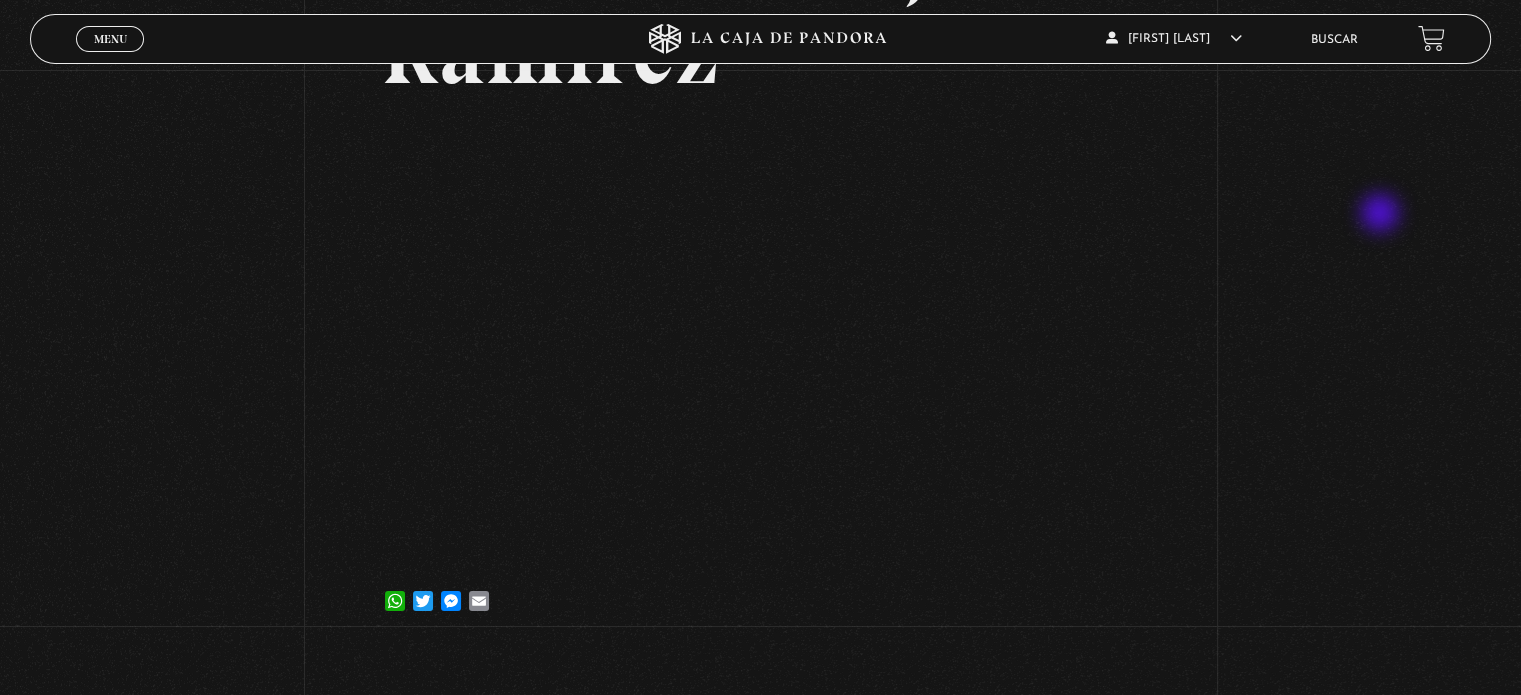 click on "Volver
16 noviembre, 2021
Ex-Satanista Jhon Ramírez
WhatsApp Twitter Messenger Email" at bounding box center (760, 226) 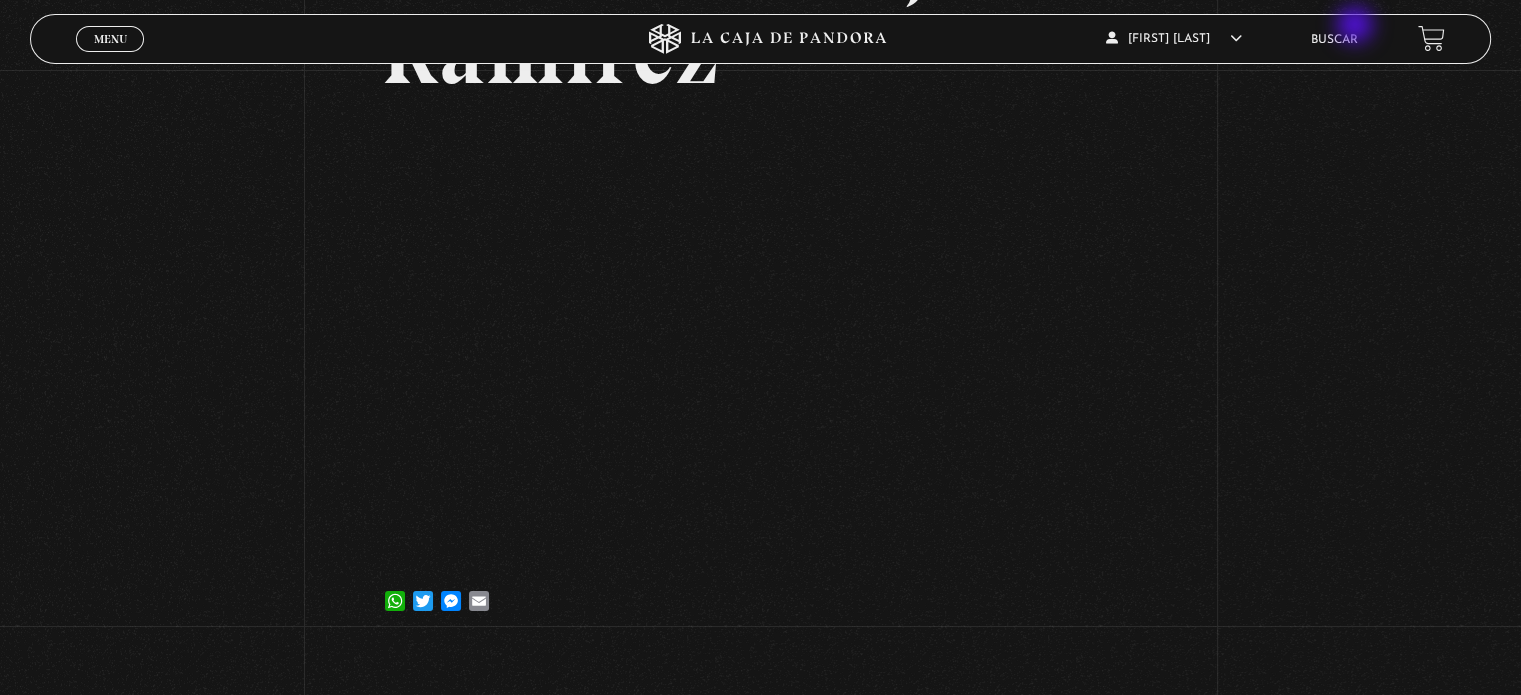 click on "Buscar" at bounding box center (1334, 39) 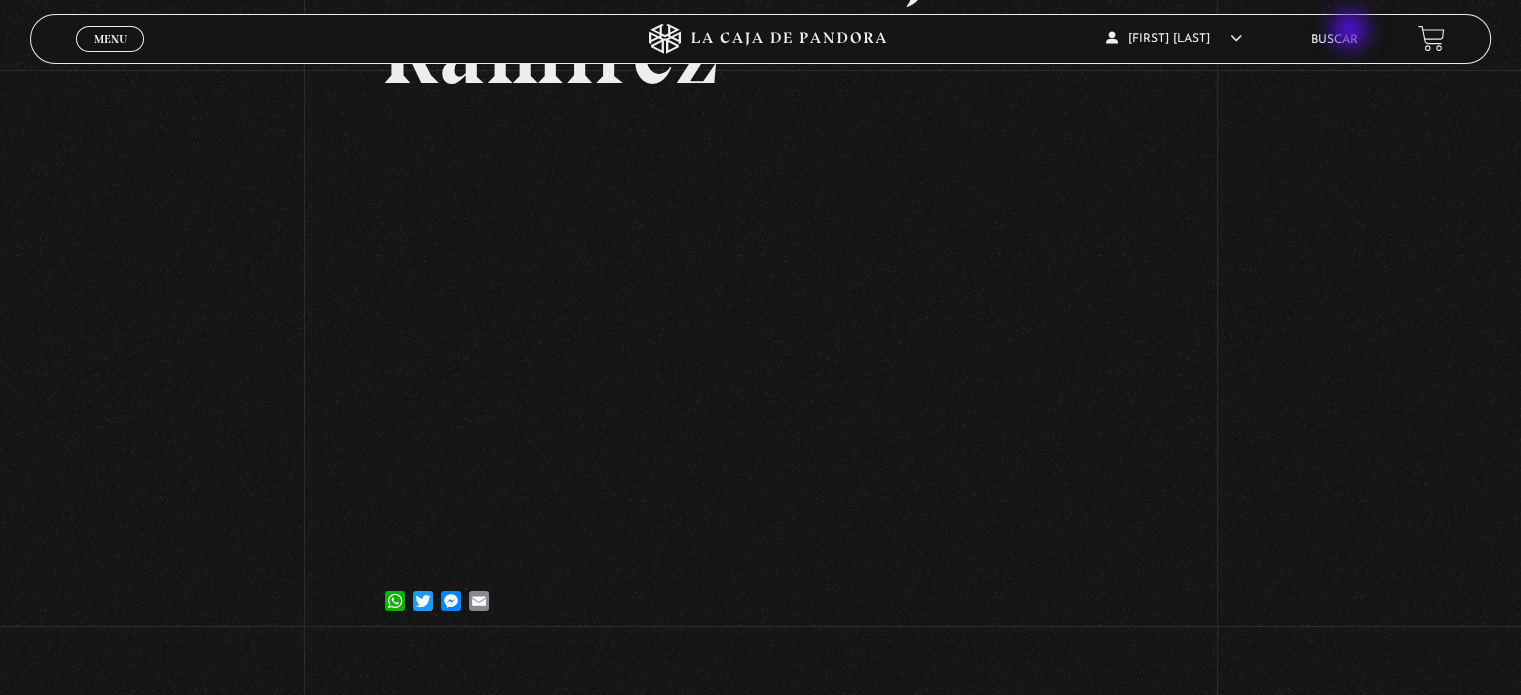 click on "Buscar" at bounding box center (1334, 39) 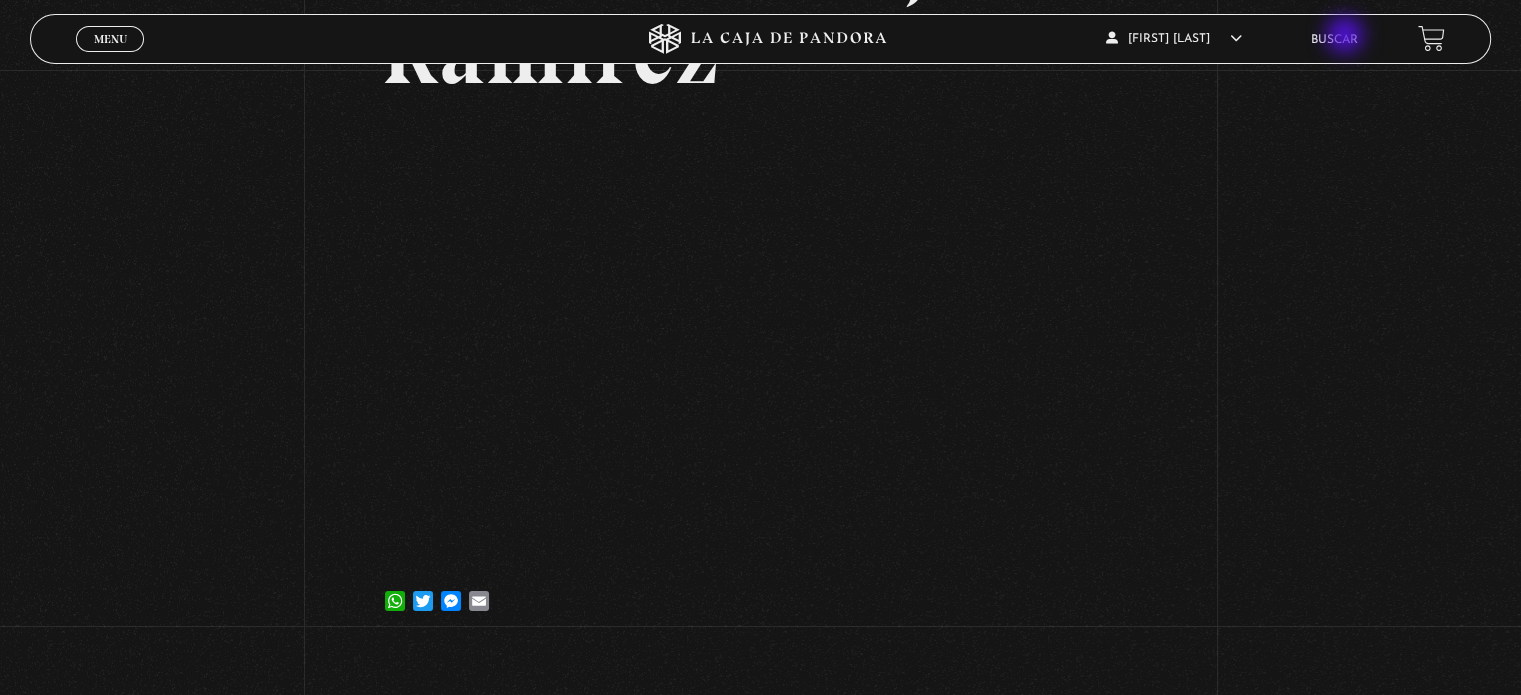 click on "Buscar" at bounding box center (1334, 40) 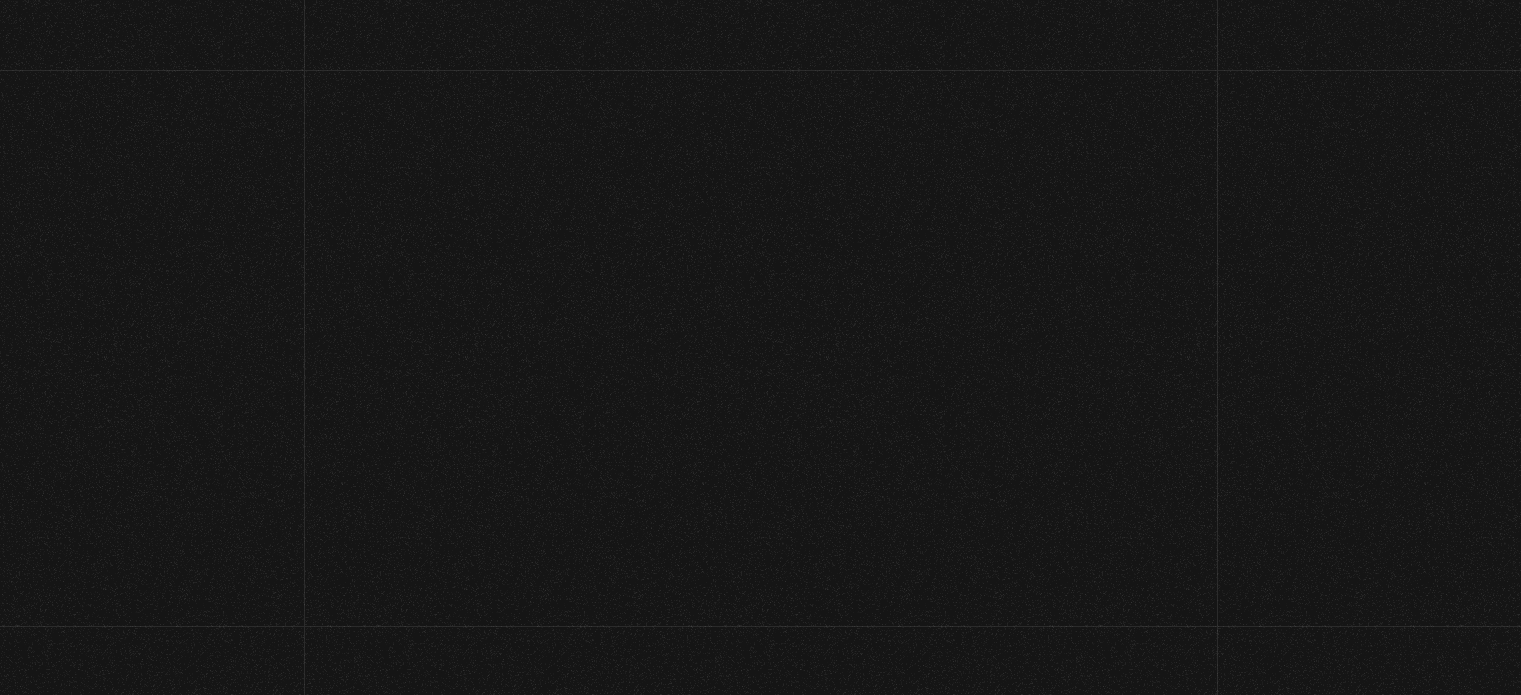 scroll, scrollTop: 0, scrollLeft: 0, axis: both 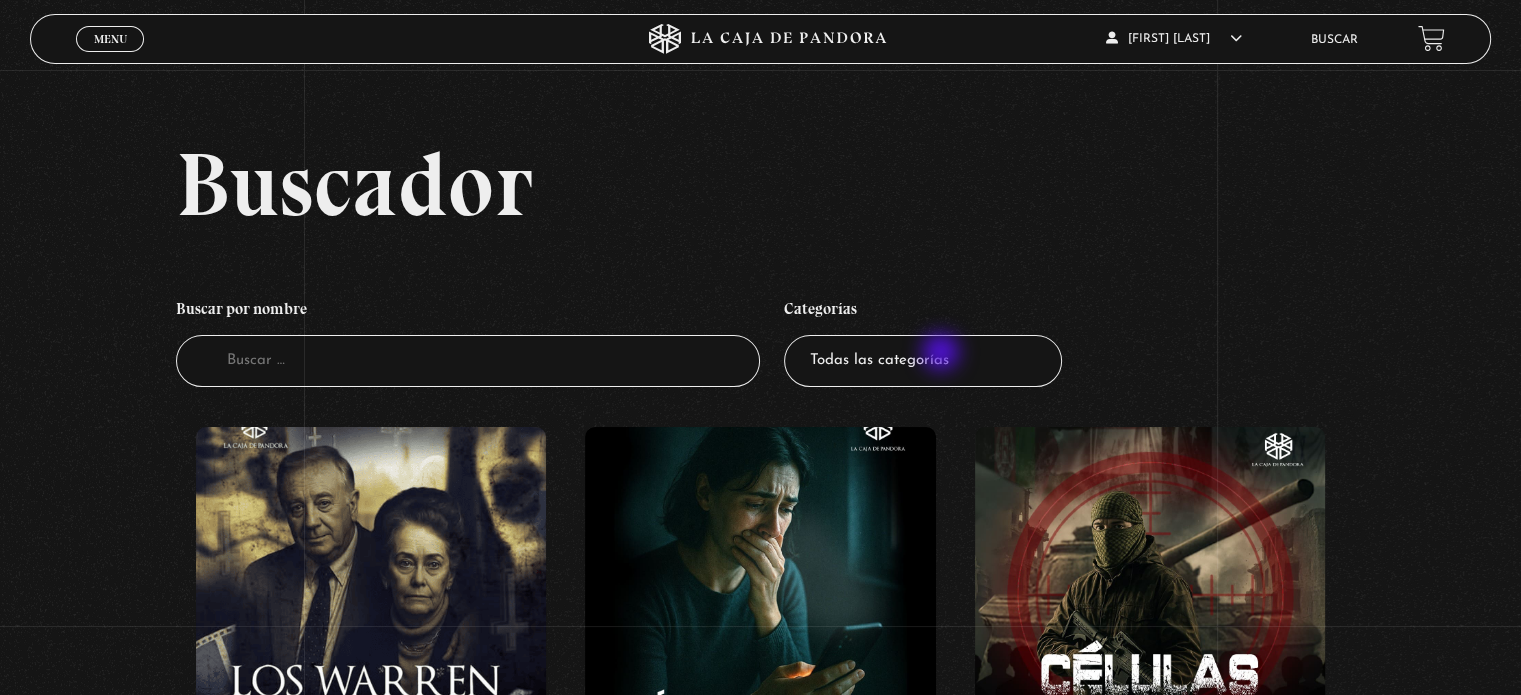 click on "Todas las categorías
11:11 Humanitario  (1)
Amo los Lunes  (2)
Análisis de series y películas  (23)
Asesinos Seriales  (2)
Centinelas  (113)
Charlas  (8)
Entrevistas  (7)
Hacktivismo  (5)
Mercado  (1)
Mundo Espiritual  (20)
Nuevo Orden Mundial NWO  (79)
Pandora Bio  (24)
Pandora Prepper  (23)
Pandora Tour  (3)
Paranormal  (11)
Pastelería  (1)
Peligros en la web  (4)
Regulares  (1)
Teorías de Conspiración  (7)" at bounding box center (923, 361) 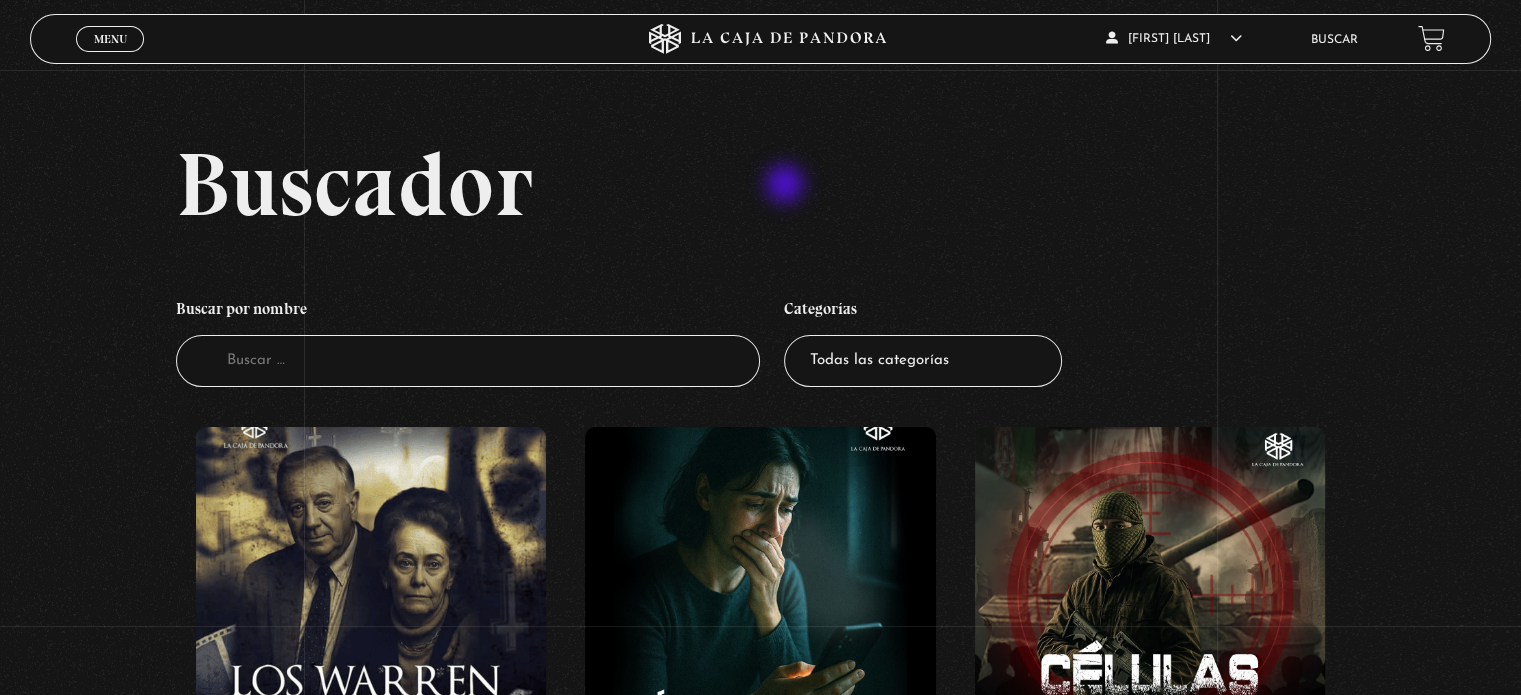 select on "charlas" 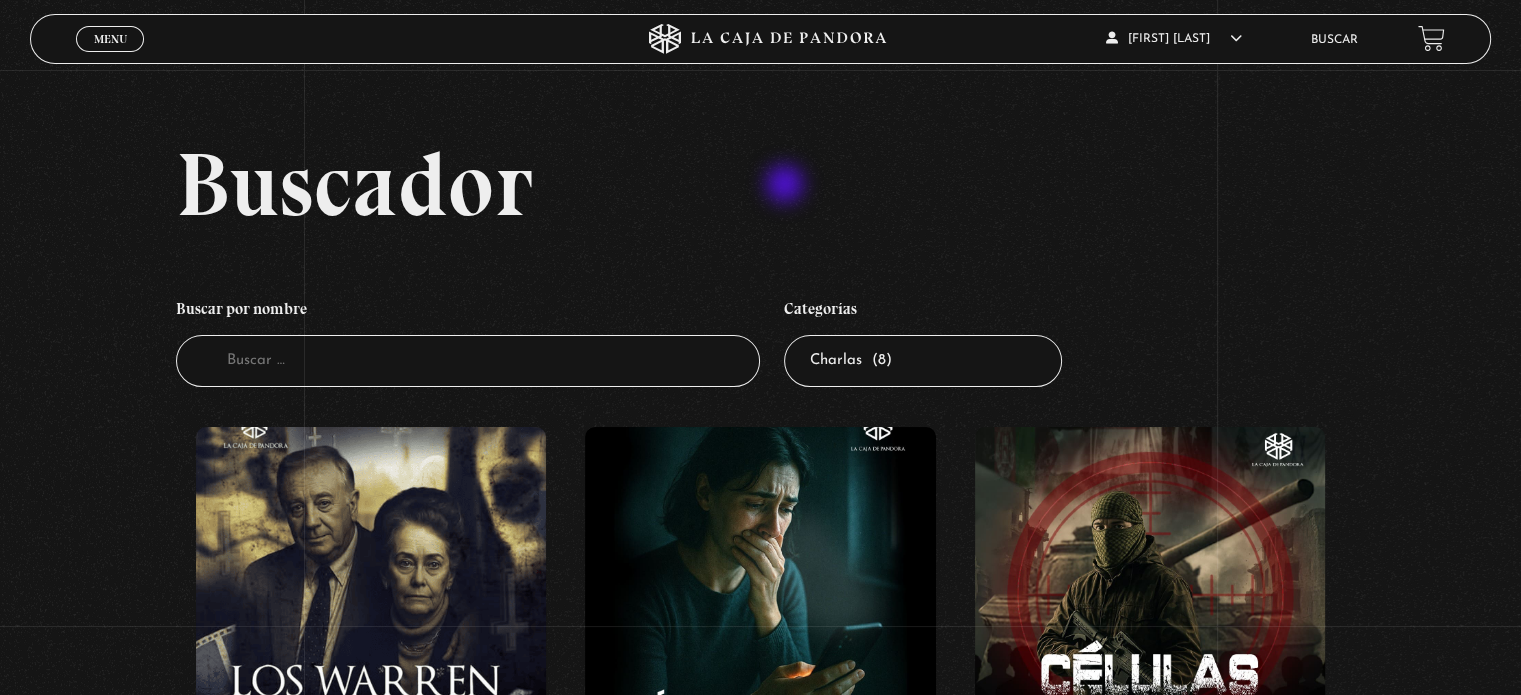 click on "Todas las categorías
11:11 Humanitario  (1)
Amo los Lunes  (2)
Análisis de series y películas  (23)
Asesinos Seriales  (2)
Centinelas  (113)
Charlas  (8)
Entrevistas  (7)
Hacktivismo  (5)
Mercado  (1)
Mundo Espiritual  (20)
Nuevo Orden Mundial NWO  (79)
Pandora Bio  (24)
Pandora Prepper  (23)
Pandora Tour  (3)
Paranormal  (11)
Pastelería  (1)
Peligros en la web  (4)
Regulares  (1)
Teorías de Conspiración  (7)" at bounding box center (923, 361) 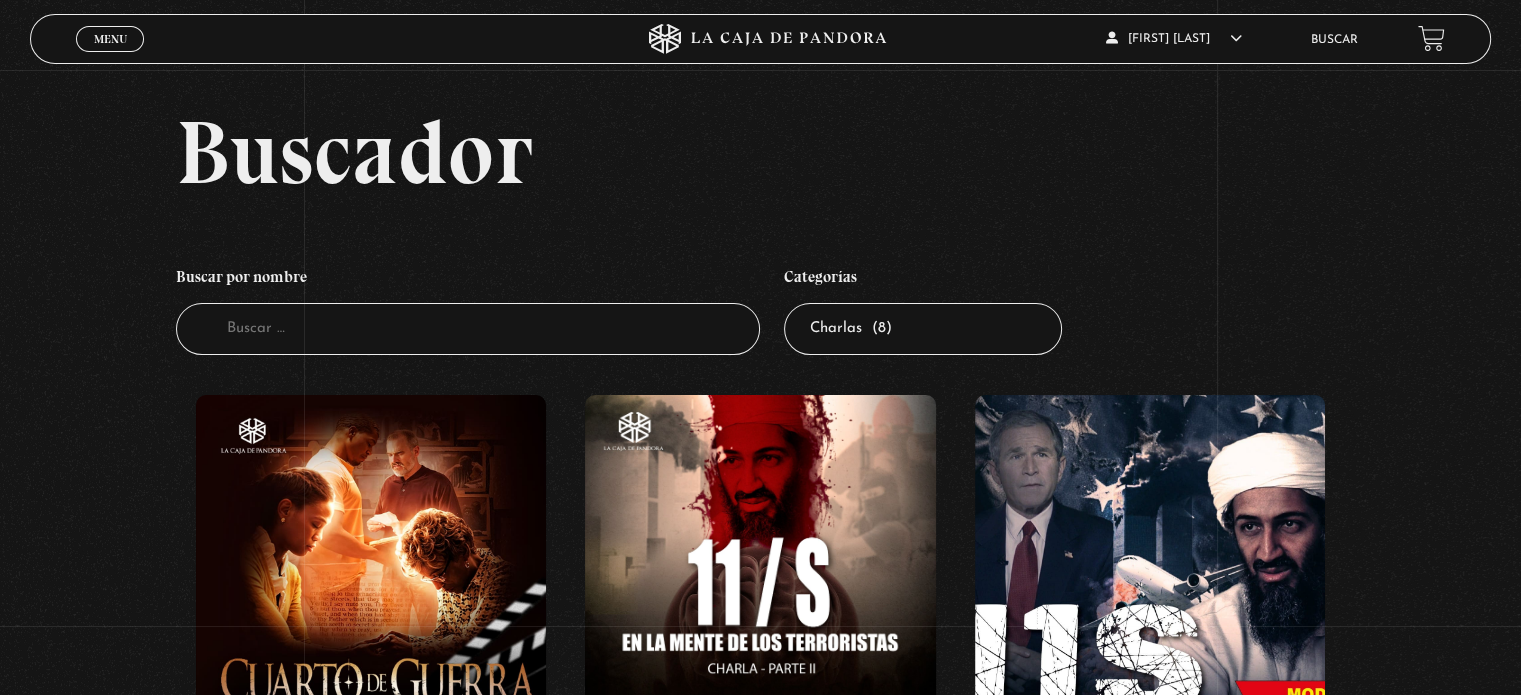 scroll, scrollTop: 0, scrollLeft: 0, axis: both 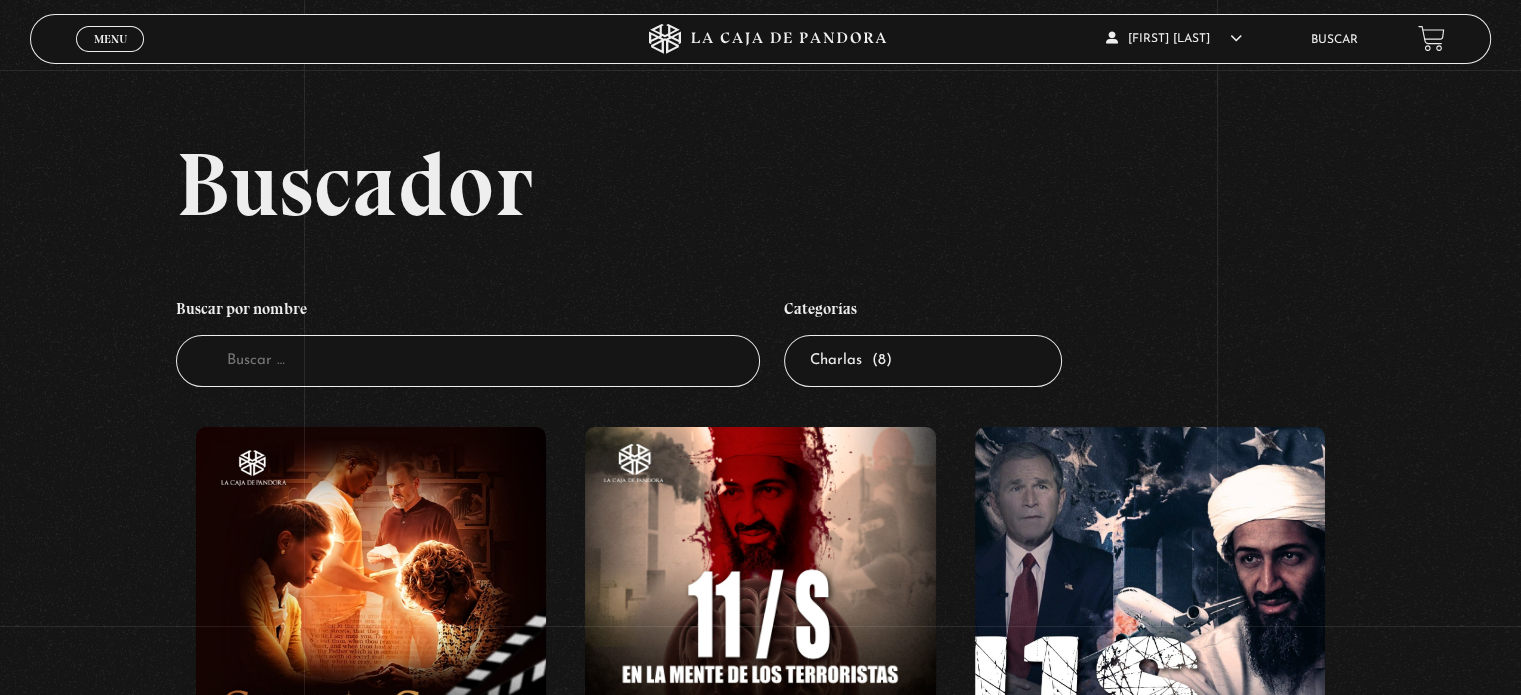 click on "Todas las categorías
11:11 Humanitario  (1)
Amo los Lunes  (2)
Análisis de series y películas  (23)
Asesinos Seriales  (2)
Centinelas  (113)
Charlas  (8)
Entrevistas  (7)
Hacktivismo  (5)
Mercado  (1)
Mundo Espiritual  (20)
Nuevo Orden Mundial NWO  (79)
Pandora Bio  (24)
Pandora Prepper  (23)
Pandora Tour  (3)
Paranormal  (11)
Pastelería  (1)
Peligros en la web  (4)
Regulares  (1)
Teorías de Conspiración  (7)" at bounding box center [923, 361] 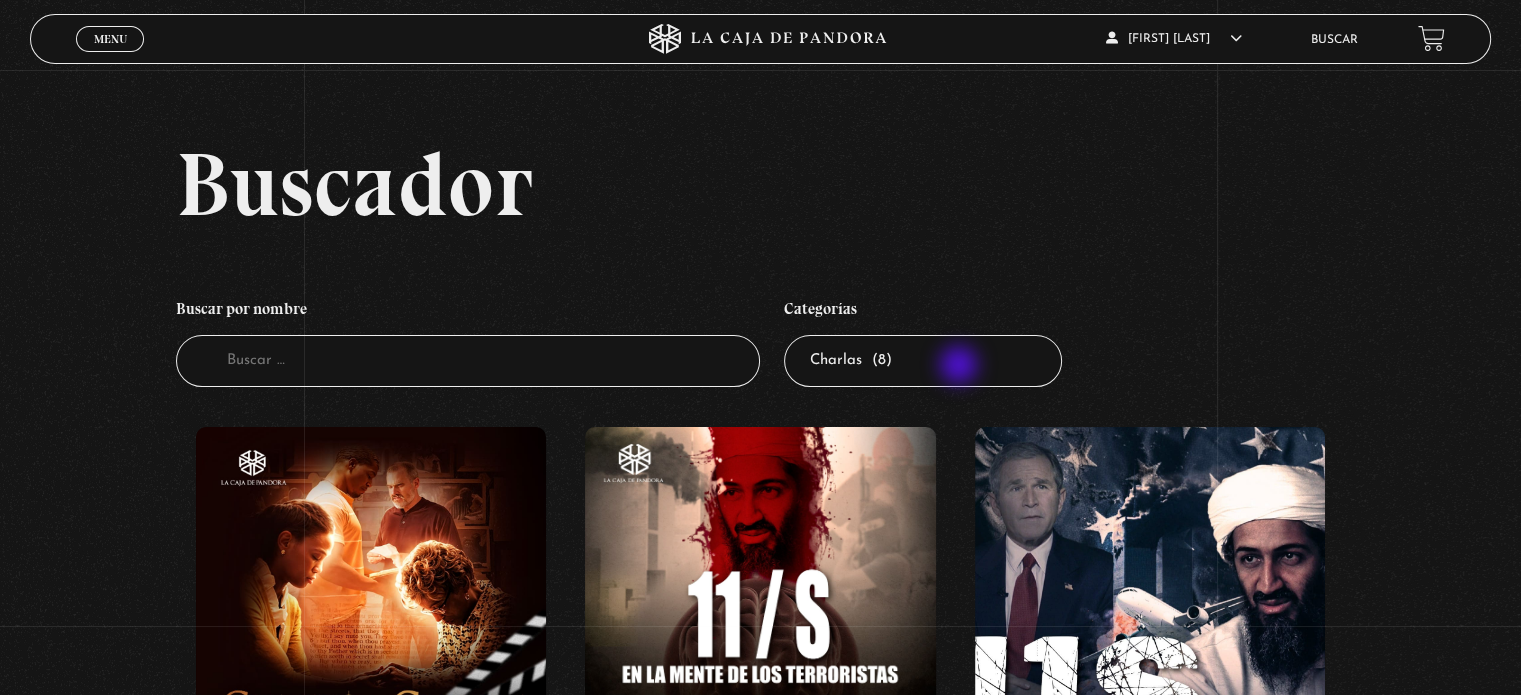 select on "entrevistas" 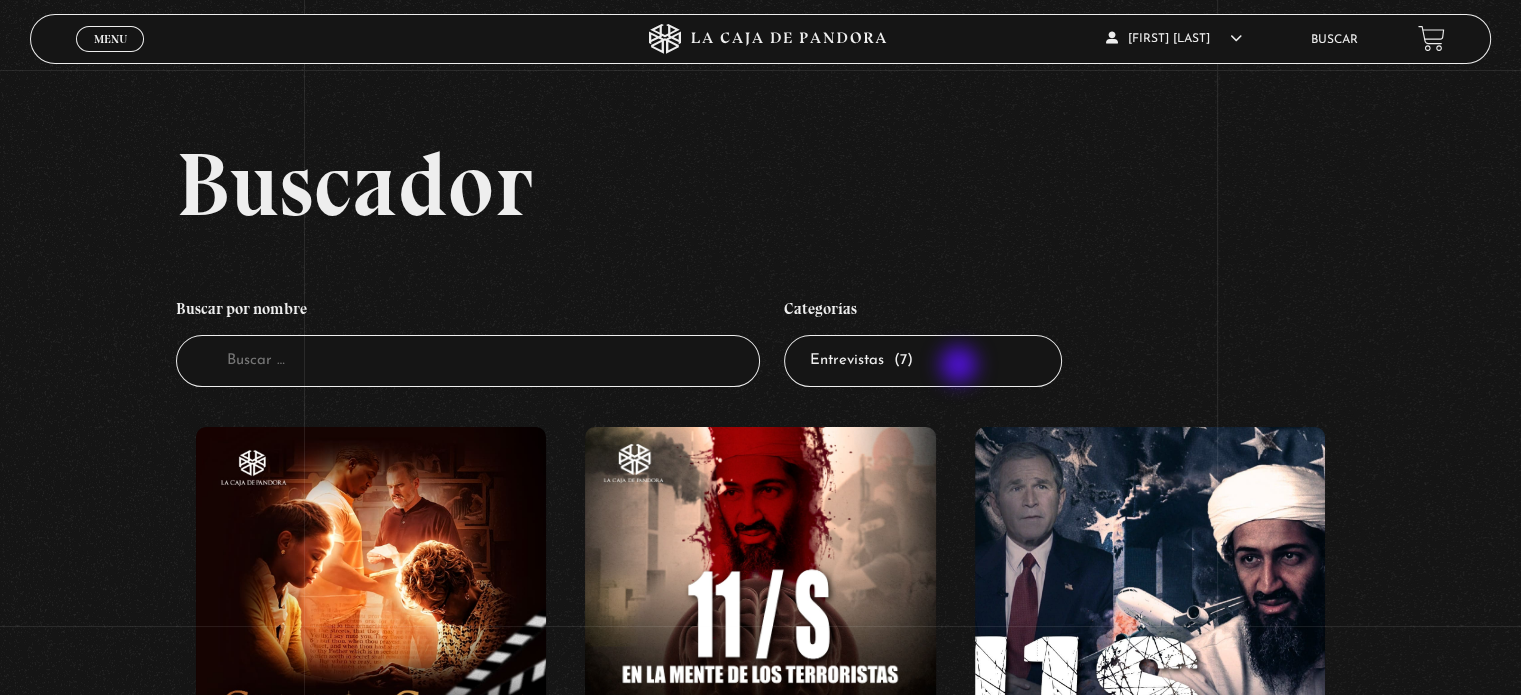 click on "Todas las categorías
11:11 Humanitario  (1)
Amo los Lunes  (2)
Análisis de series y películas  (23)
Asesinos Seriales  (2)
Centinelas  (113)
Charlas  (8)
Entrevistas  (7)
Hacktivismo  (5)
Mercado  (1)
Mundo Espiritual  (20)
Nuevo Orden Mundial NWO  (79)
Pandora Bio  (24)
Pandora Prepper  (23)
Pandora Tour  (3)
Paranormal  (11)
Pastelería  (1)
Peligros en la web  (4)
Regulares  (1)
Teorías de Conspiración  (7)" at bounding box center [923, 361] 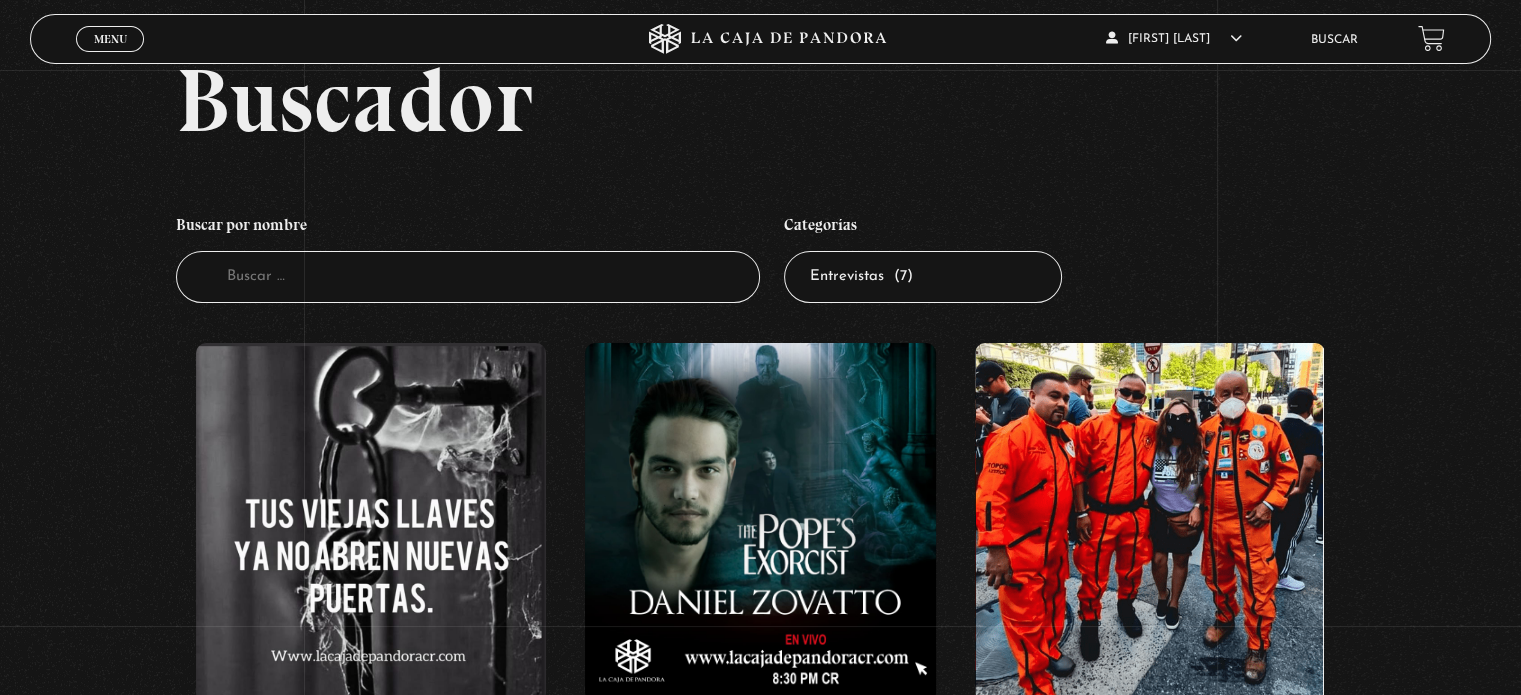 scroll, scrollTop: 81, scrollLeft: 0, axis: vertical 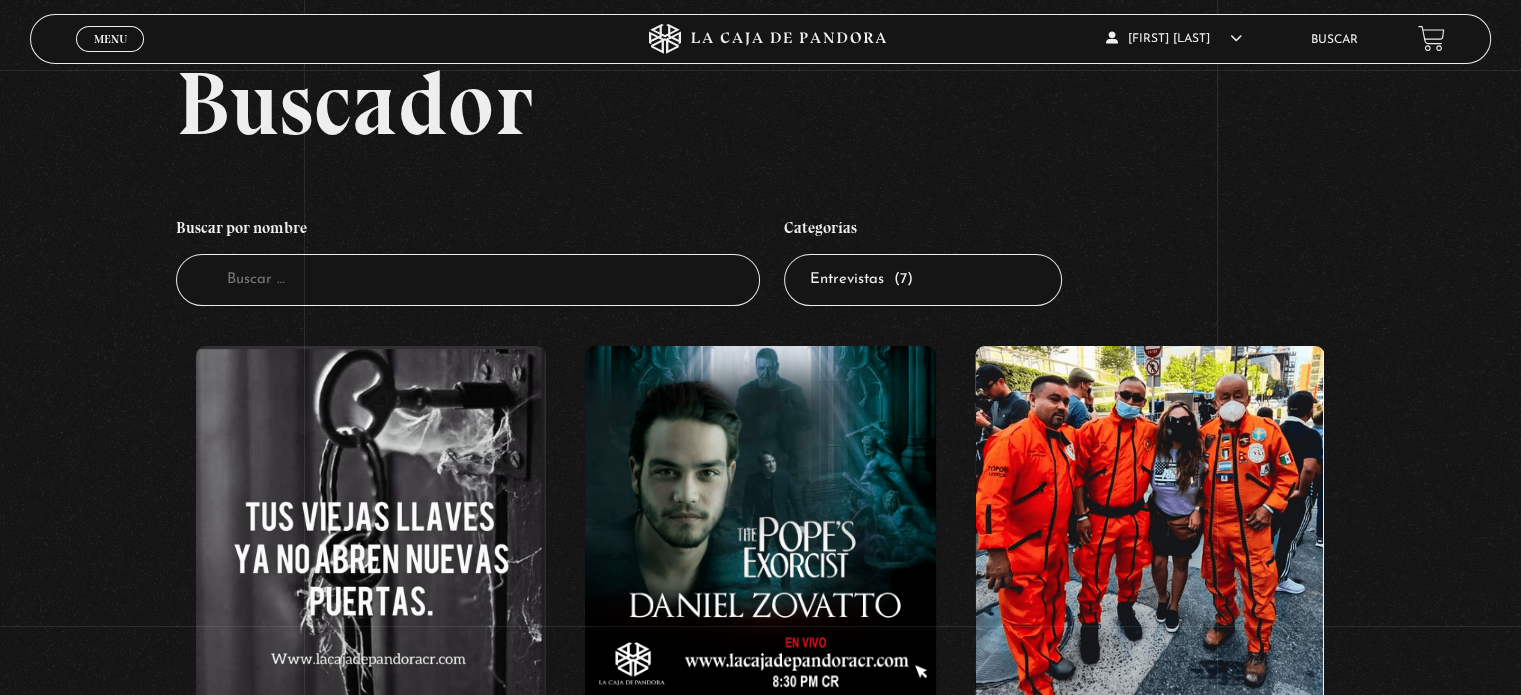 click on "Todas las categorías
11:11 Humanitario  (1)
Amo los Lunes  (2)
Análisis de series y películas  (23)
Asesinos Seriales  (2)
Centinelas  (113)
Charlas  (8)
Entrevistas  (7)
Hacktivismo  (5)
Mercado  (1)
Mundo Espiritual  (20)
Nuevo Orden Mundial NWO  (79)
Pandora Bio  (24)
Pandora Prepper  (23)
Pandora Tour  (3)
Paranormal  (11)
Pastelería  (1)
Peligros en la web  (4)
Regulares  (1)
Teorías de Conspiración  (7)" at bounding box center [923, 280] 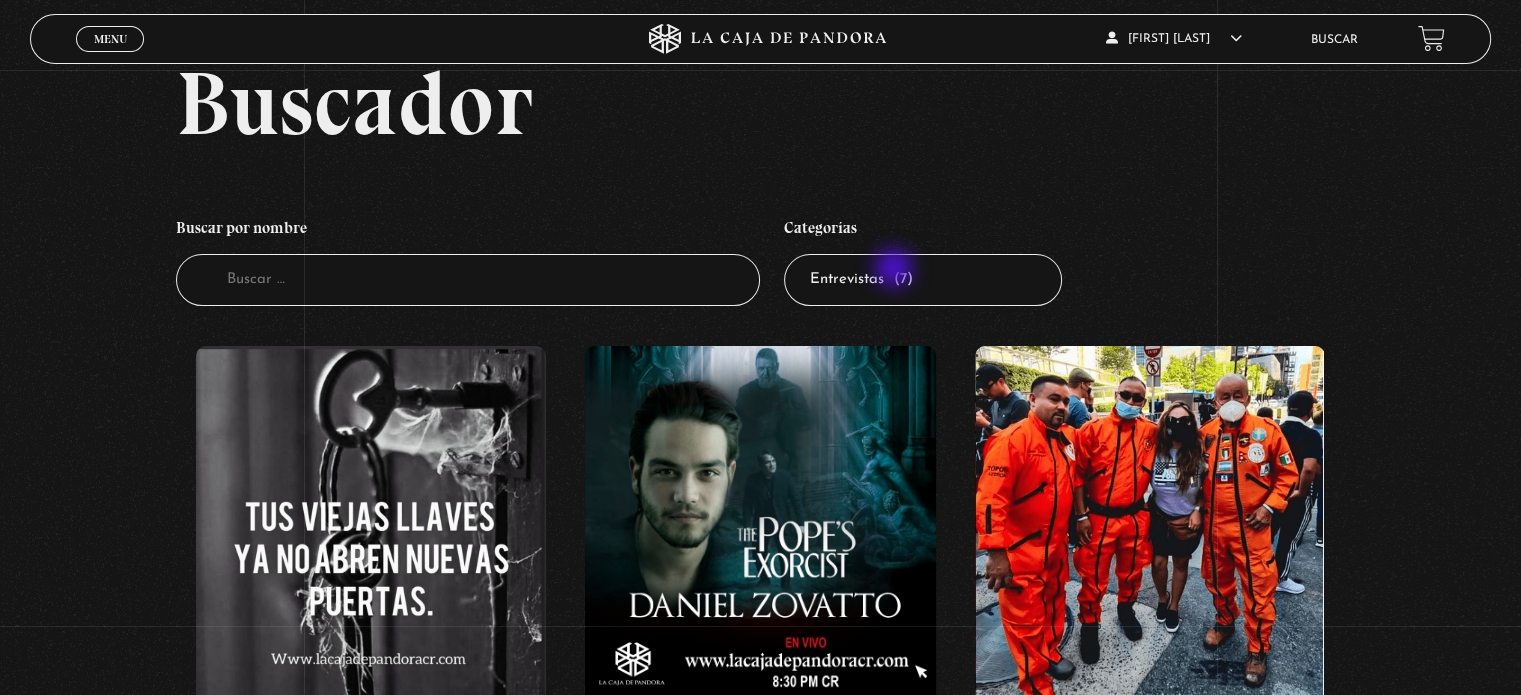 select on "series-y-peliculas" 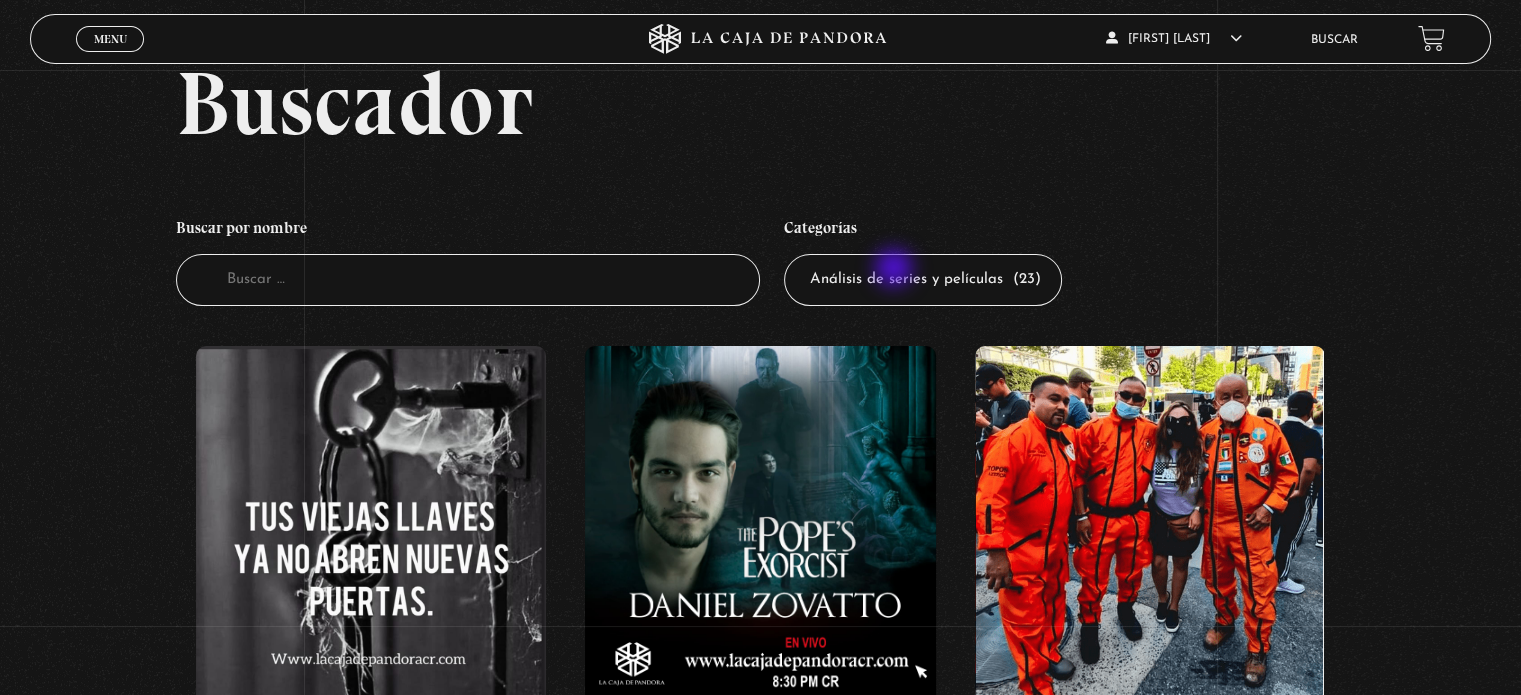 click on "Todas las categorías
11:11 Humanitario  (1)
Amo los Lunes  (2)
Análisis de series y películas  (23)
Asesinos Seriales  (2)
Centinelas  (113)
Charlas  (8)
Entrevistas  (7)
Hacktivismo  (5)
Mercado  (1)
Mundo Espiritual  (20)
Nuevo Orden Mundial NWO  (79)
Pandora Bio  (24)
Pandora Prepper  (23)
Pandora Tour  (3)
Paranormal  (11)
Pastelería  (1)
Peligros en la web  (4)
Regulares  (1)
Teorías de Conspiración  (7)" at bounding box center (923, 280) 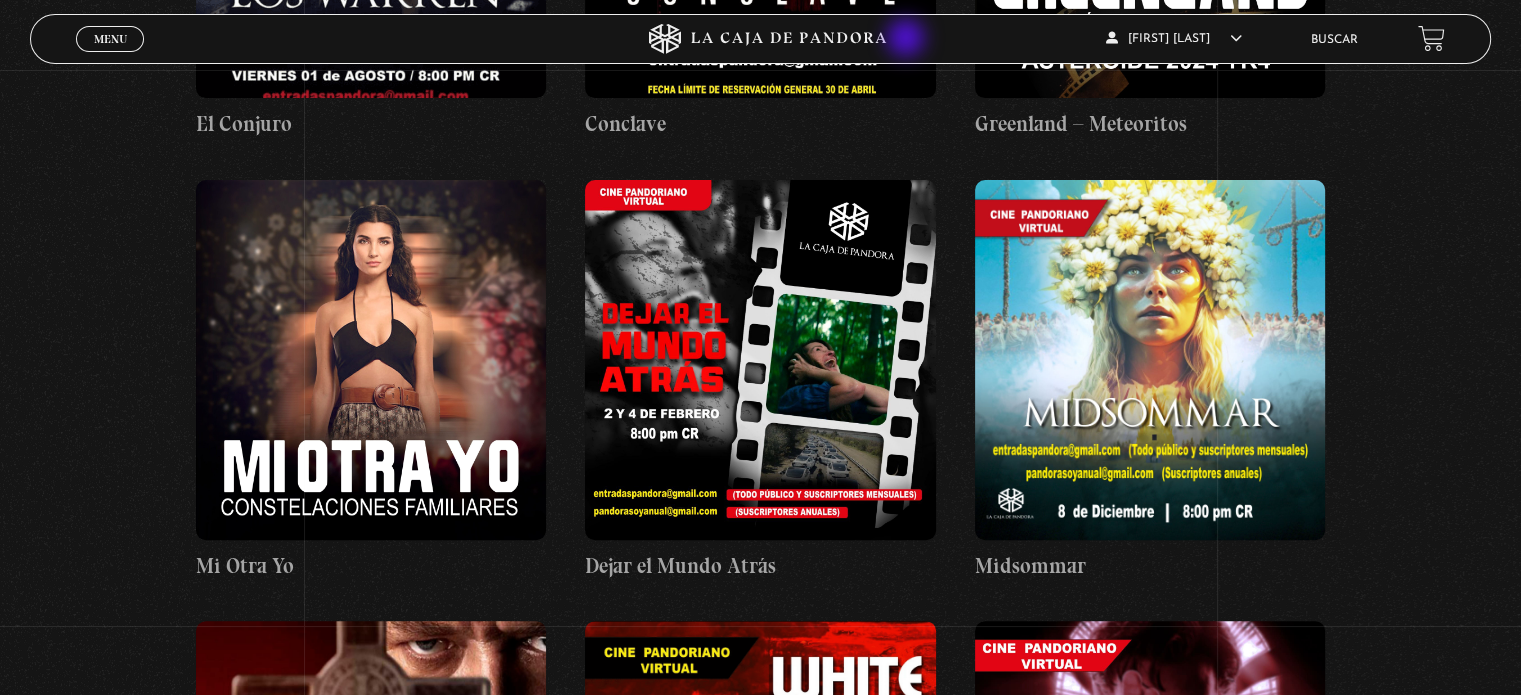 scroll, scrollTop: 691, scrollLeft: 0, axis: vertical 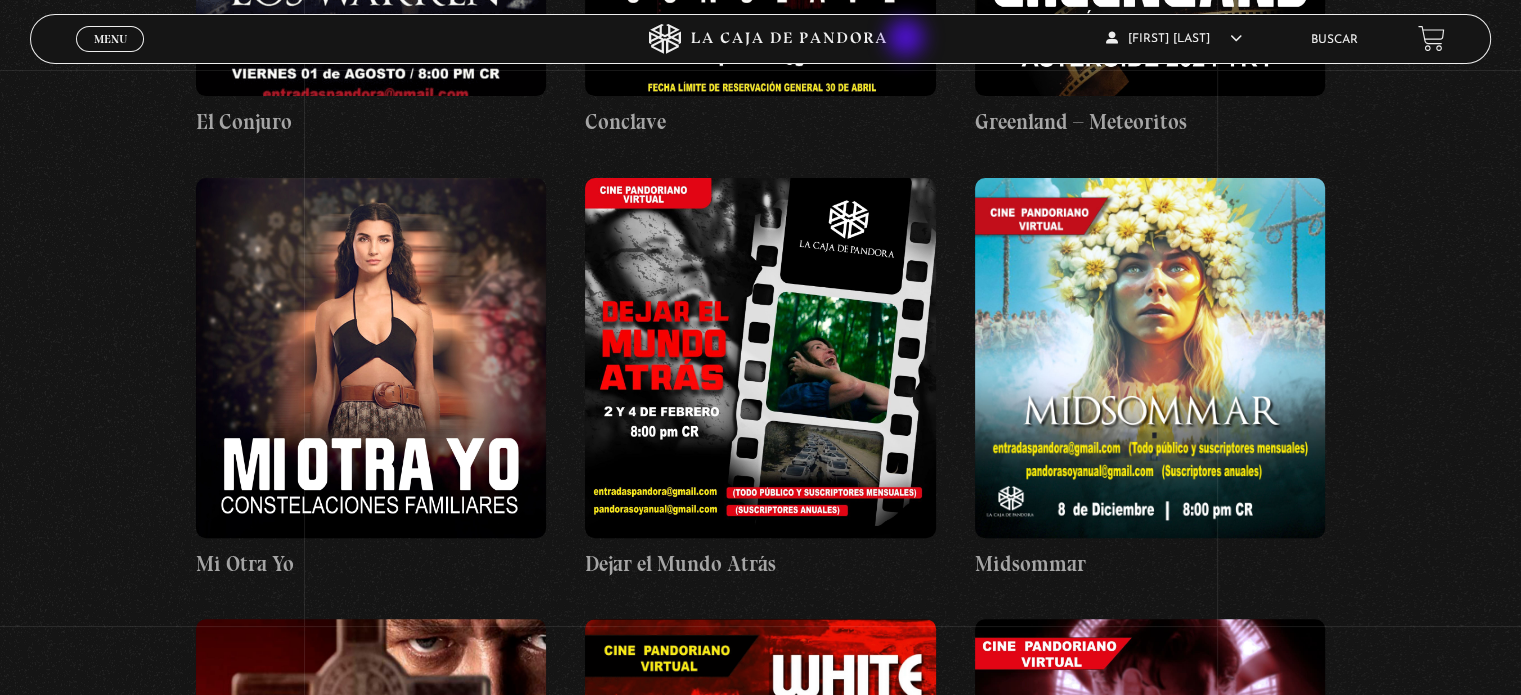 click at bounding box center (1150, 358) 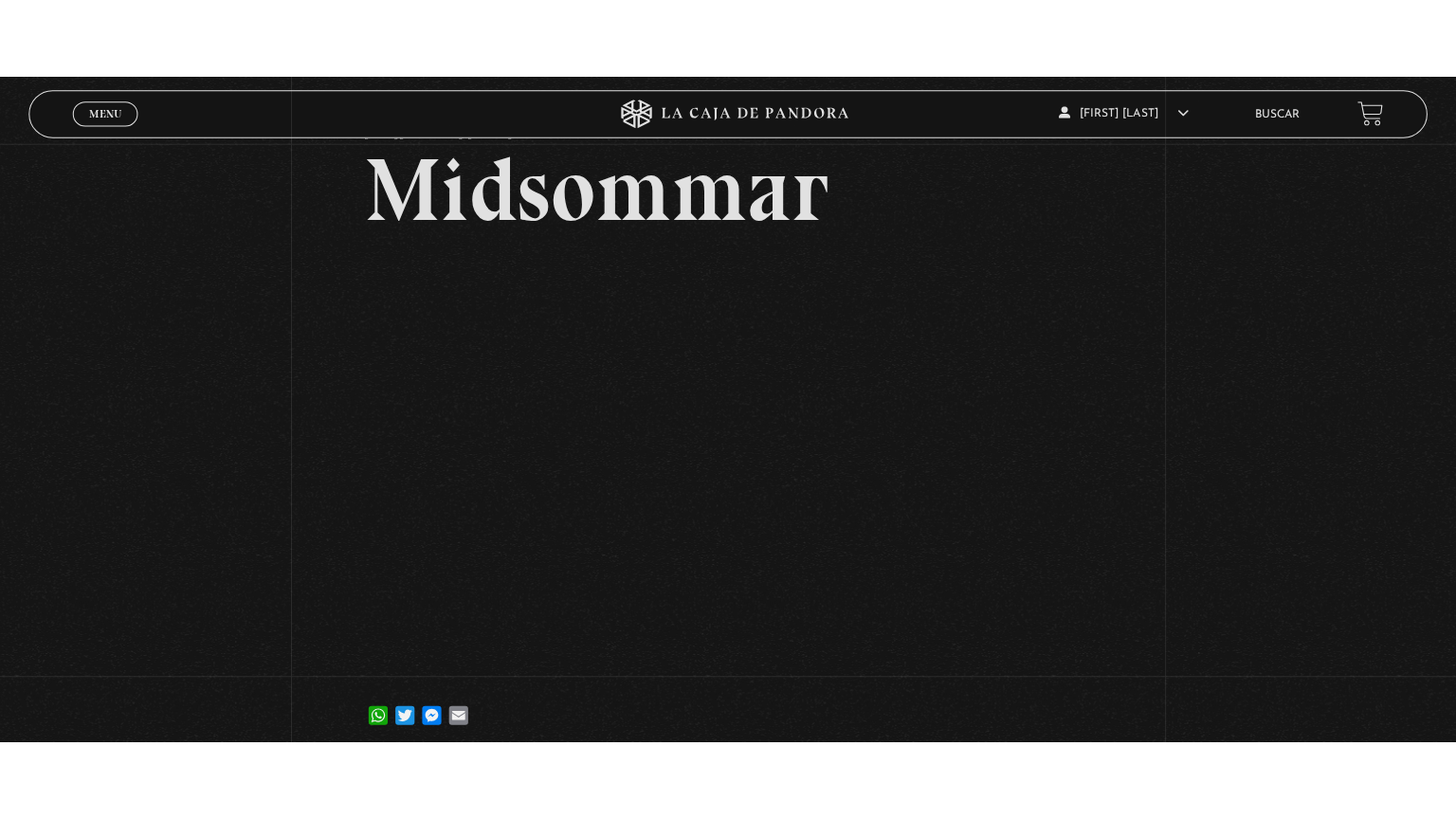 scroll, scrollTop: 186, scrollLeft: 0, axis: vertical 